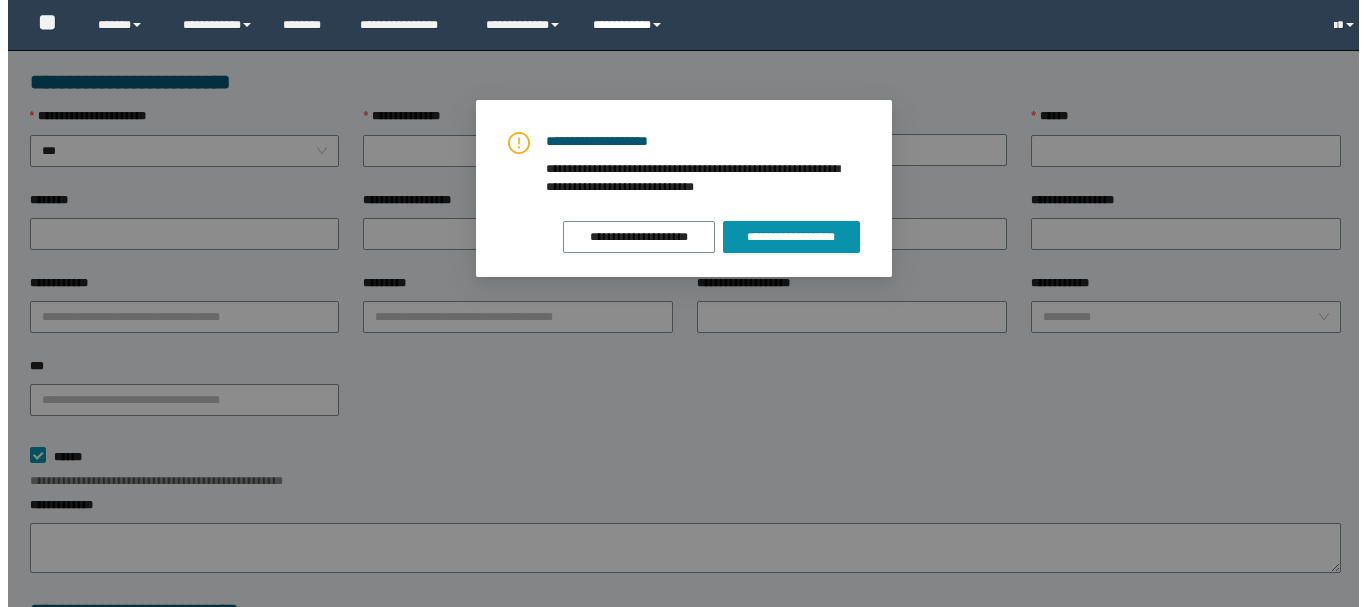 scroll, scrollTop: 0, scrollLeft: 0, axis: both 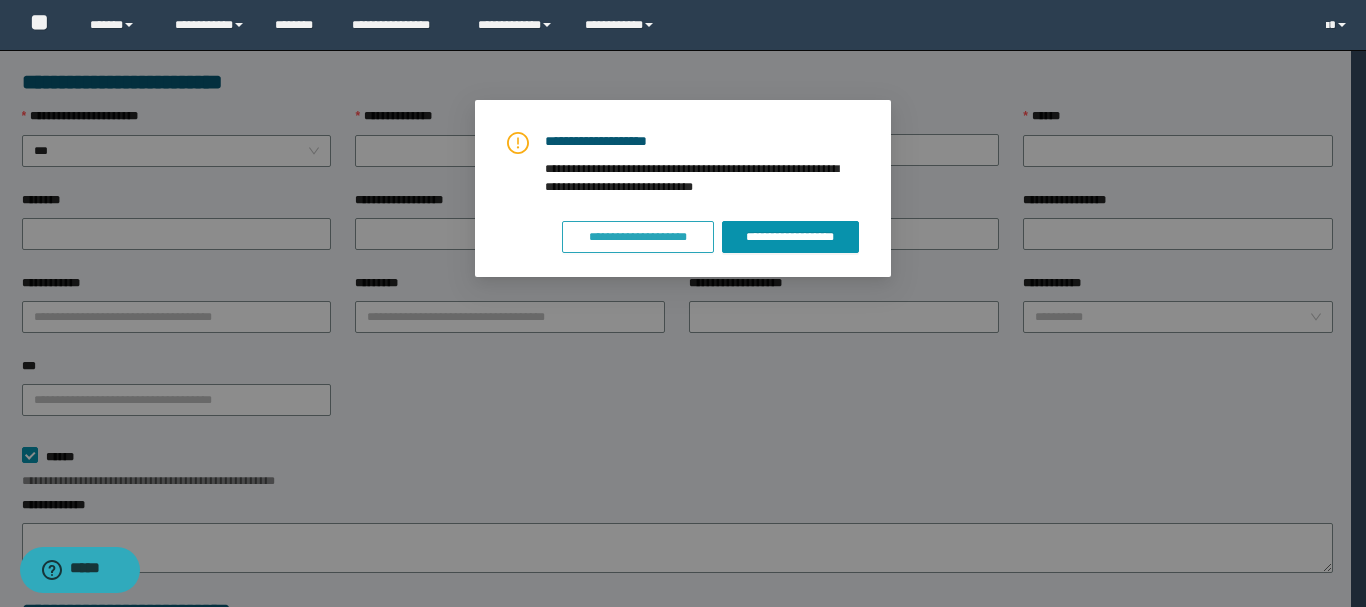click on "**********" at bounding box center (638, 237) 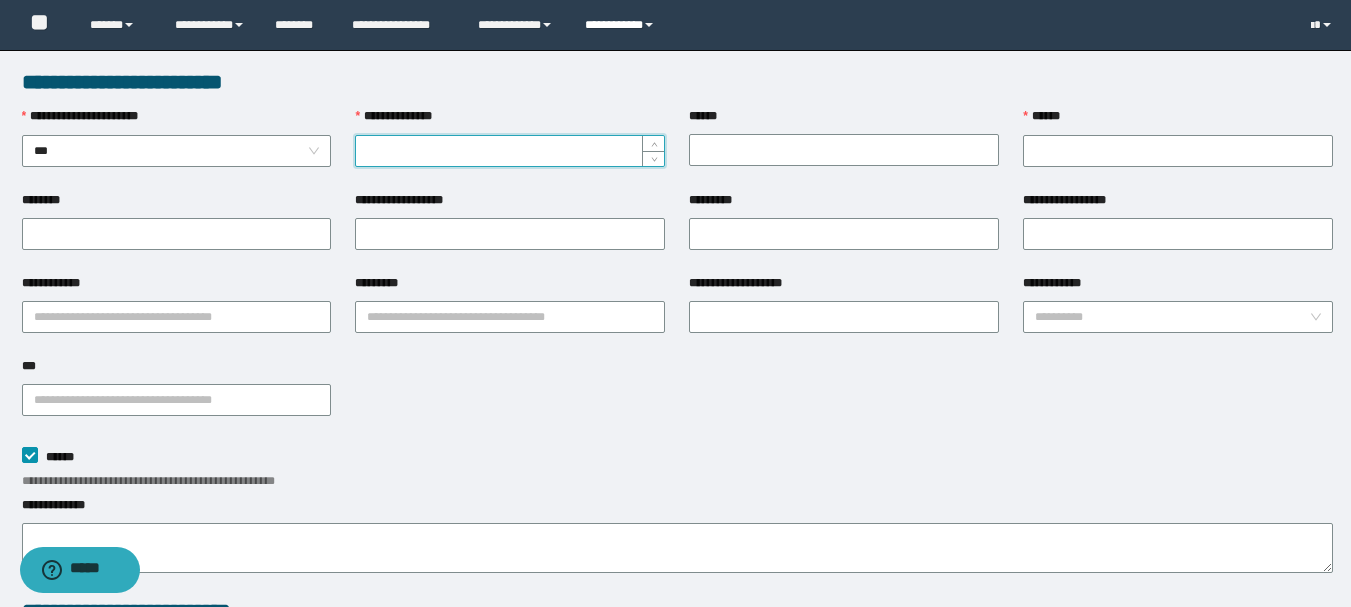 click on "**********" at bounding box center (622, 25) 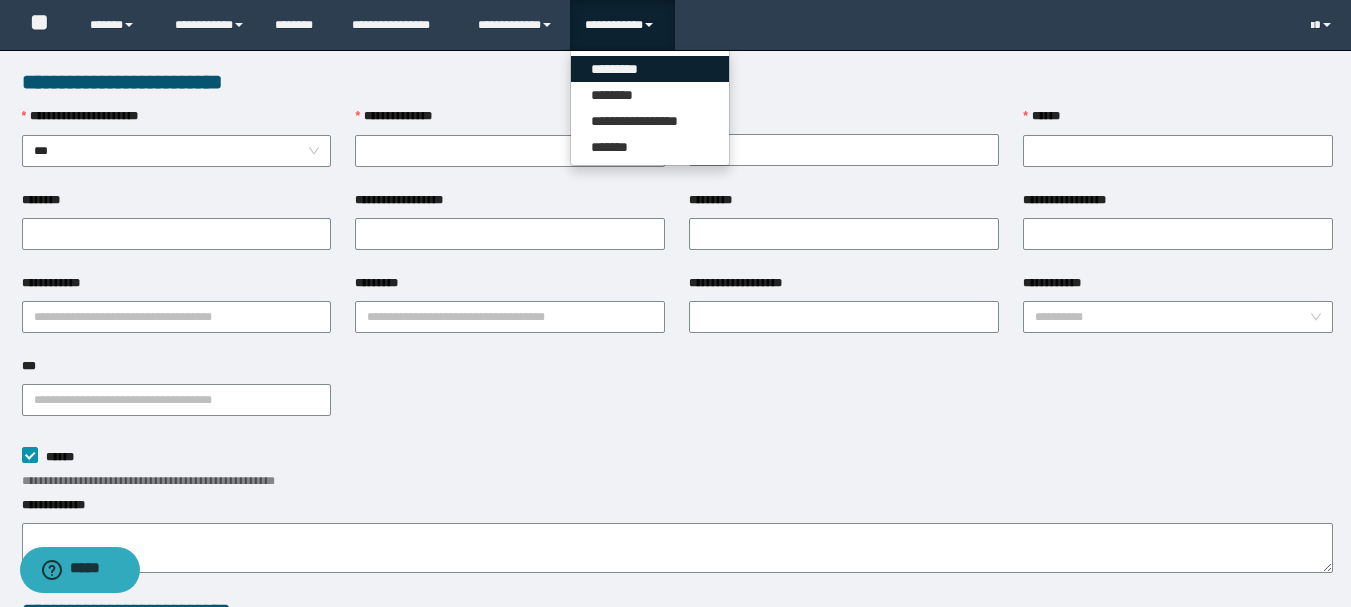 click on "*********" at bounding box center [650, 69] 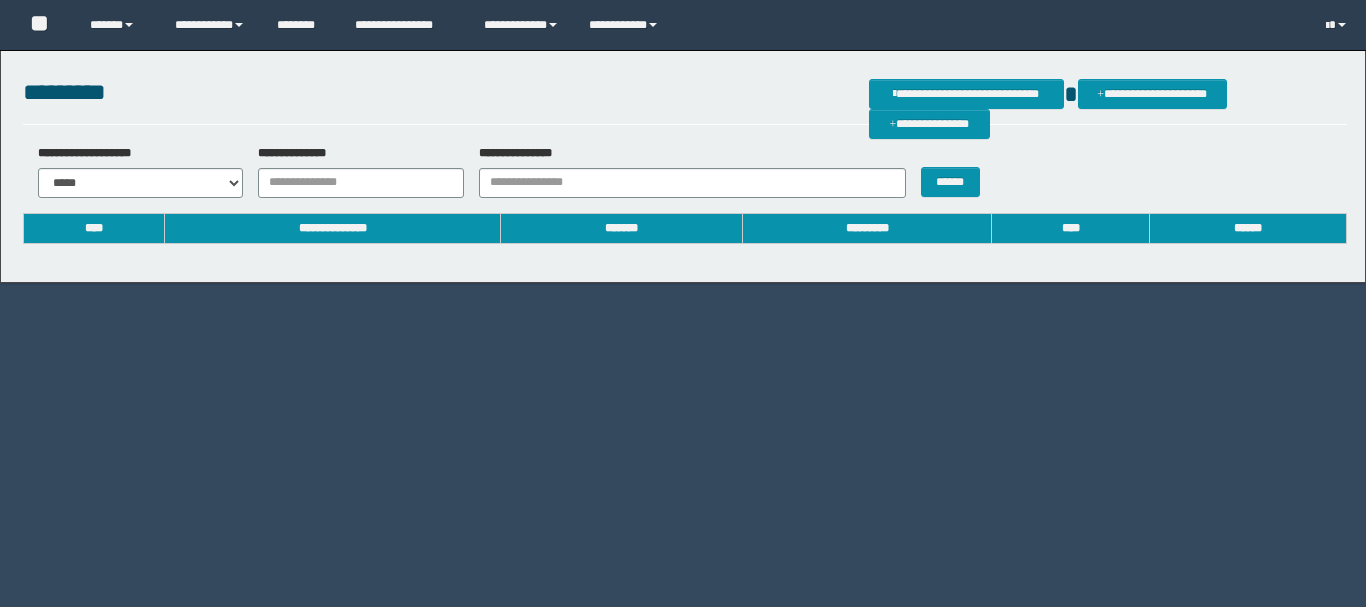 scroll, scrollTop: 0, scrollLeft: 0, axis: both 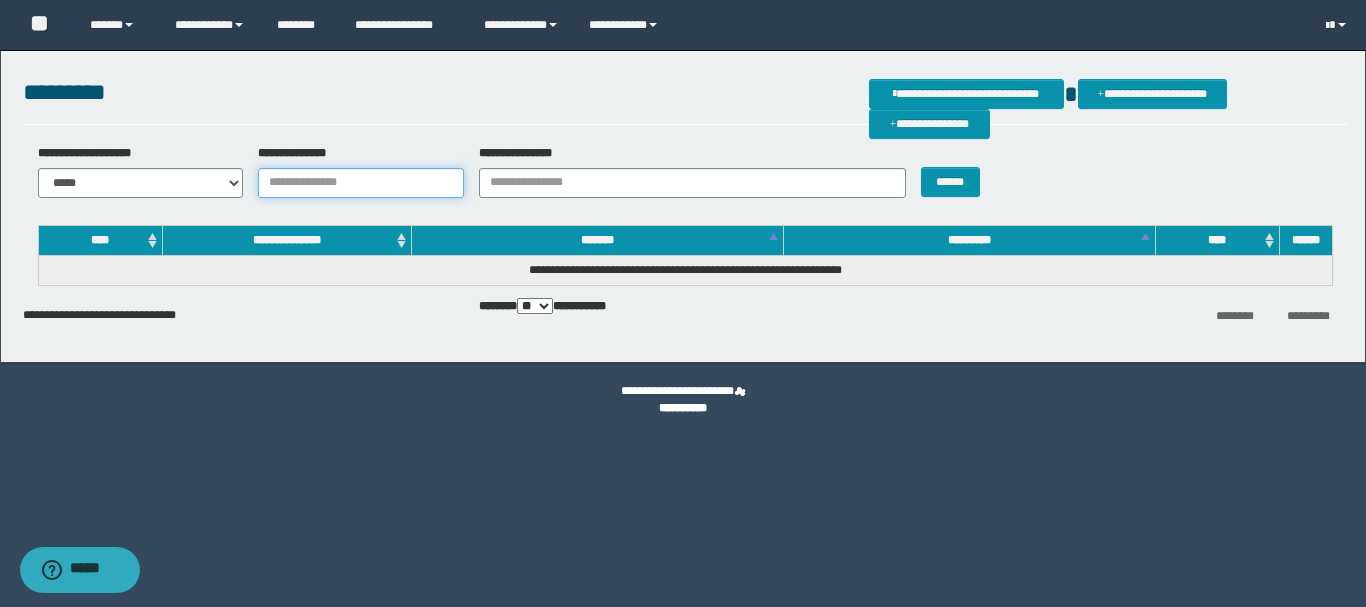 click on "**********" at bounding box center [361, 183] 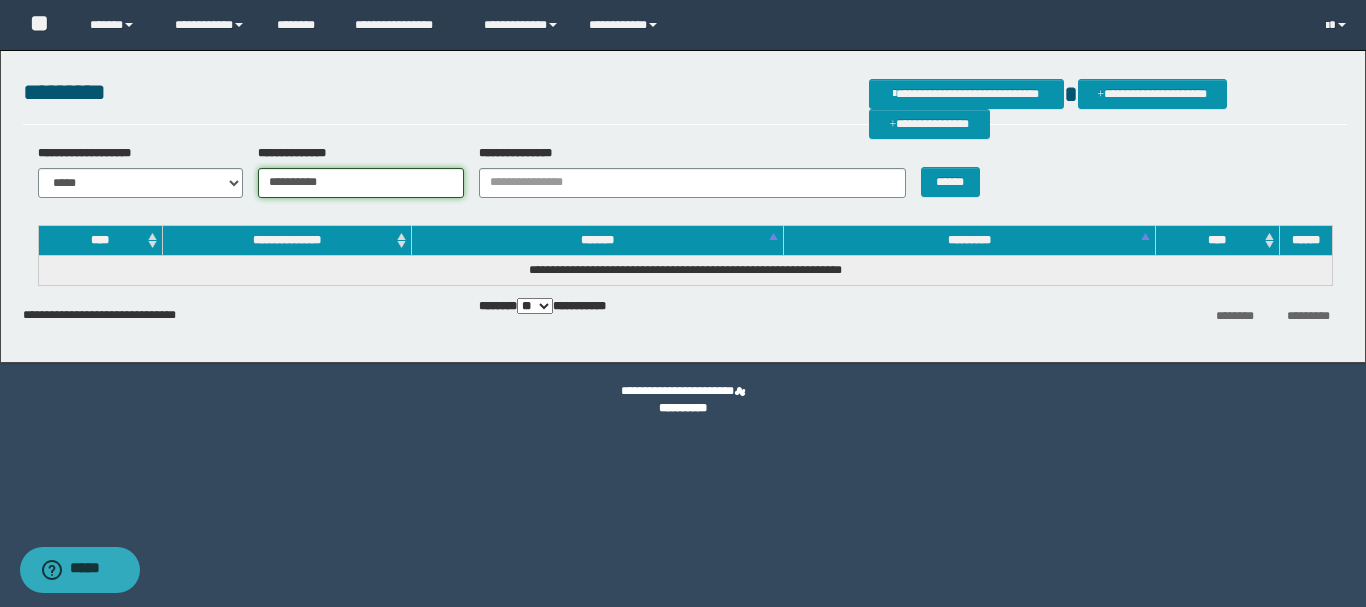 type on "**********" 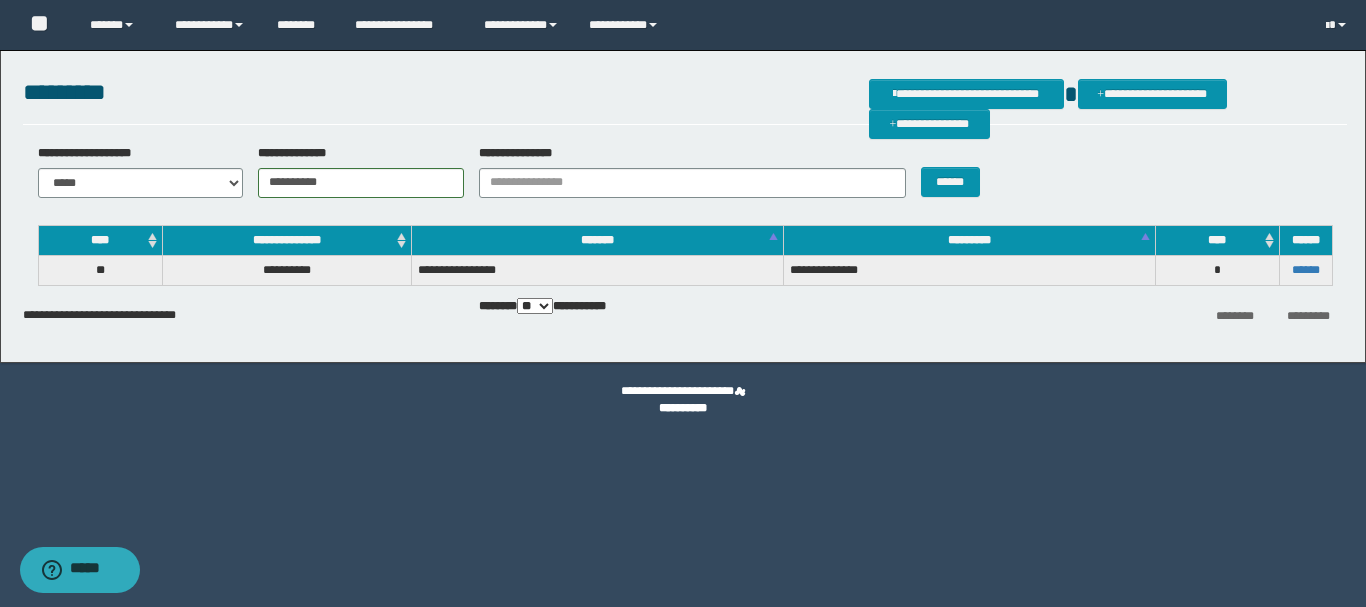 click on "******" at bounding box center (1305, 270) 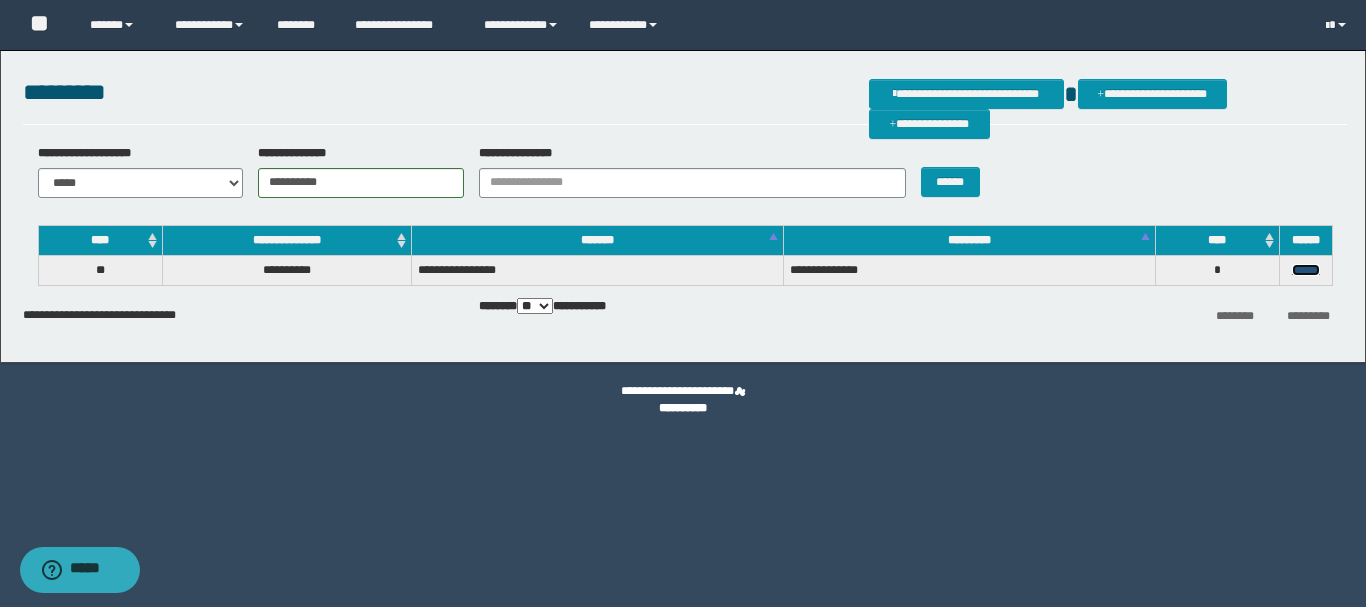 click on "******" at bounding box center [1306, 270] 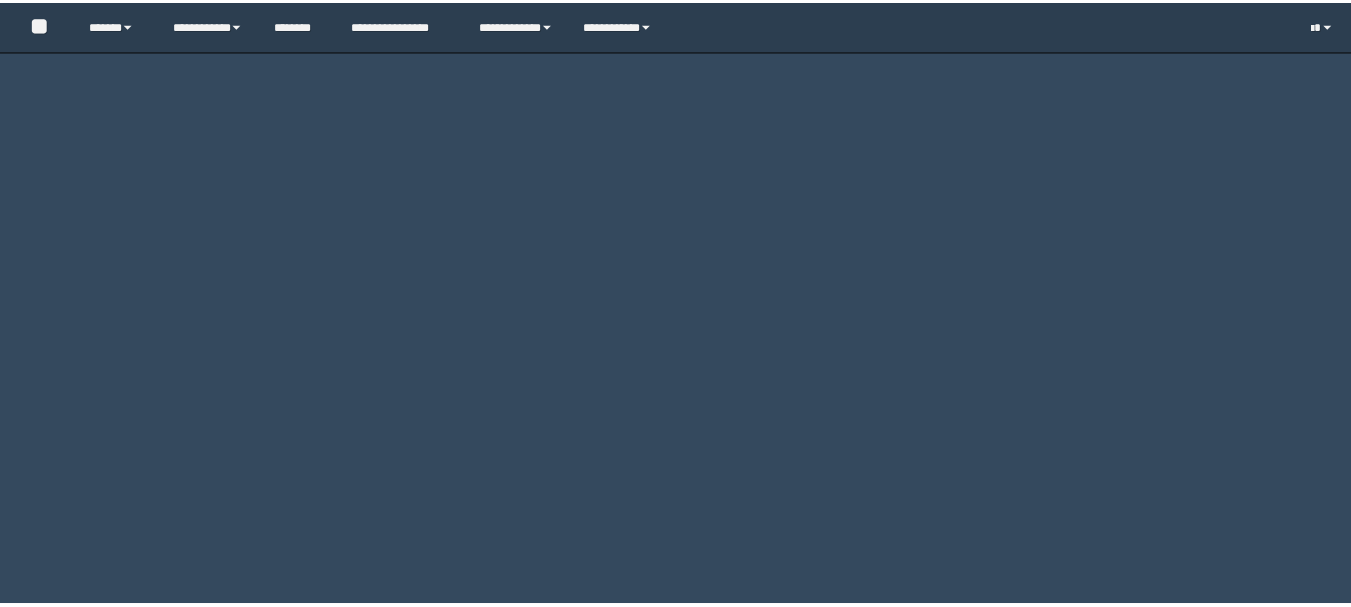 scroll, scrollTop: 0, scrollLeft: 0, axis: both 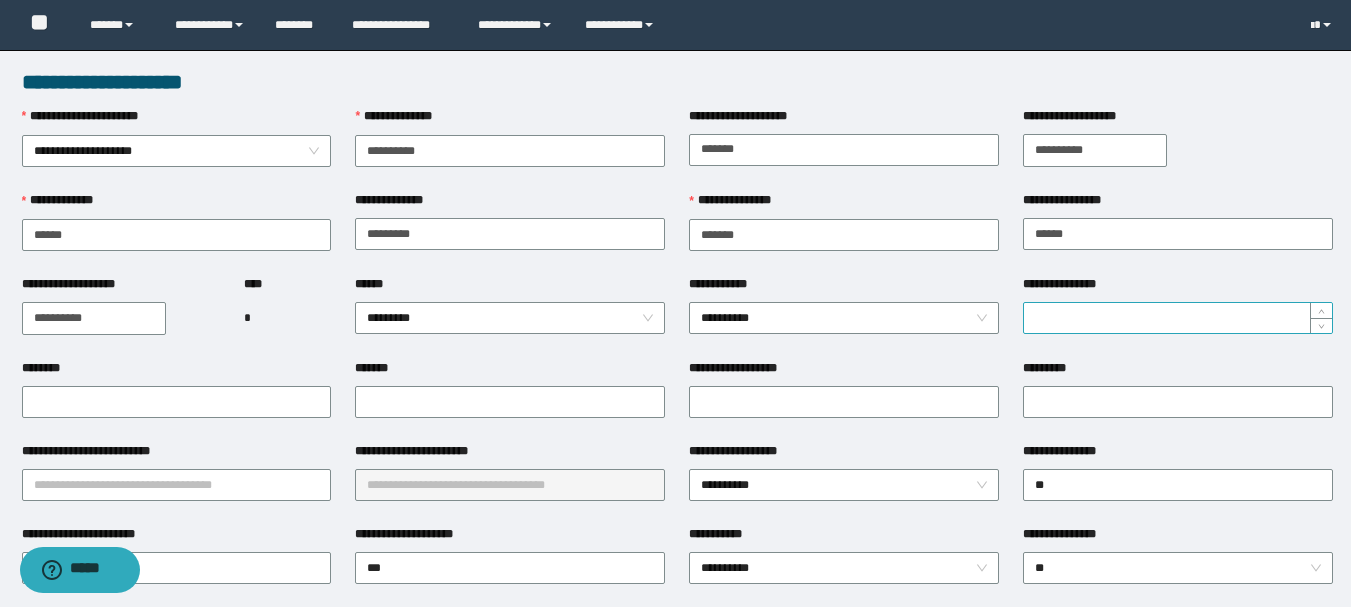 type on "**********" 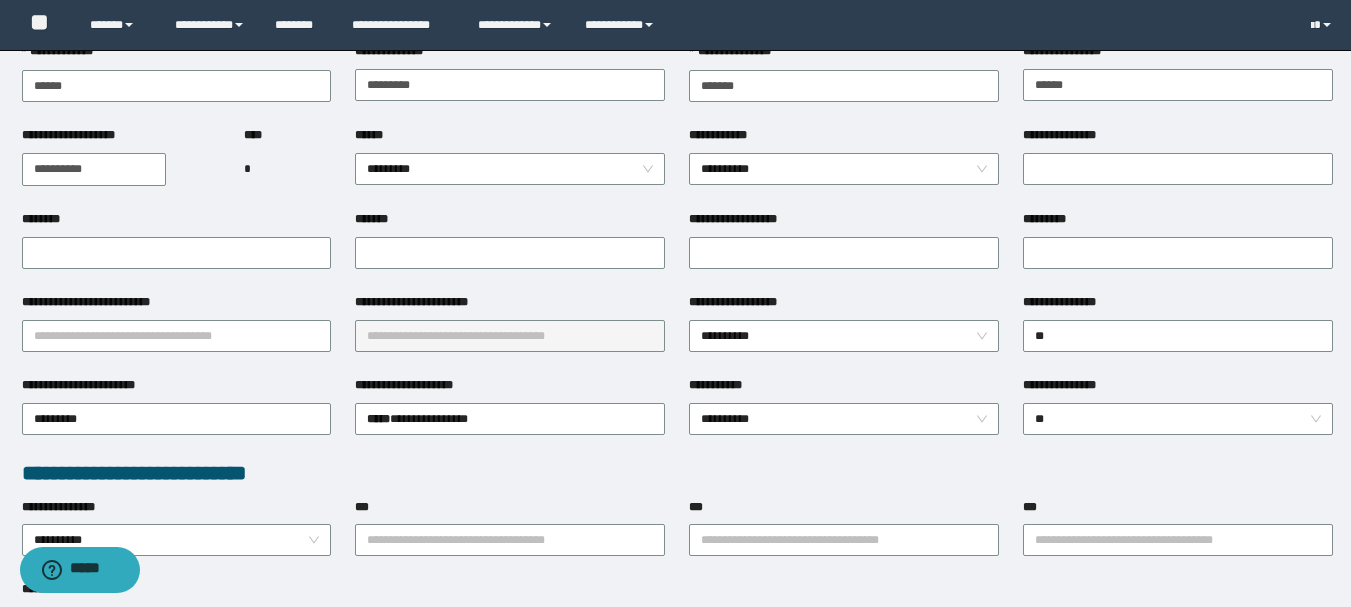 scroll, scrollTop: 200, scrollLeft: 0, axis: vertical 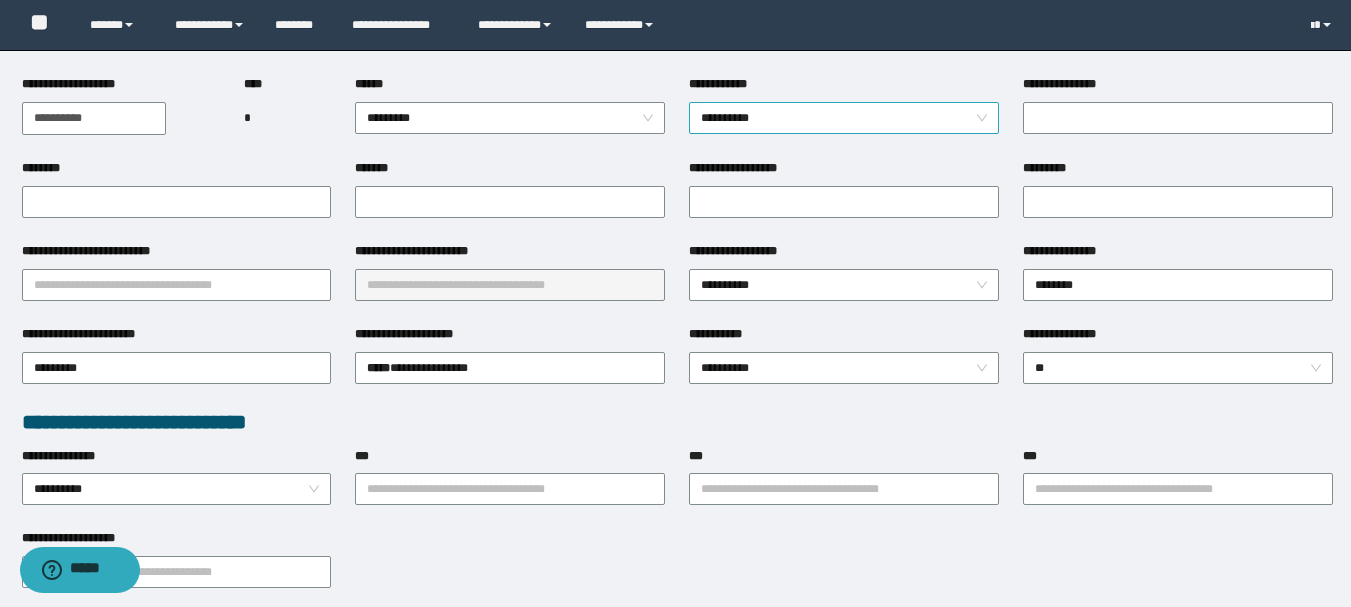 click on "**********" at bounding box center (844, 118) 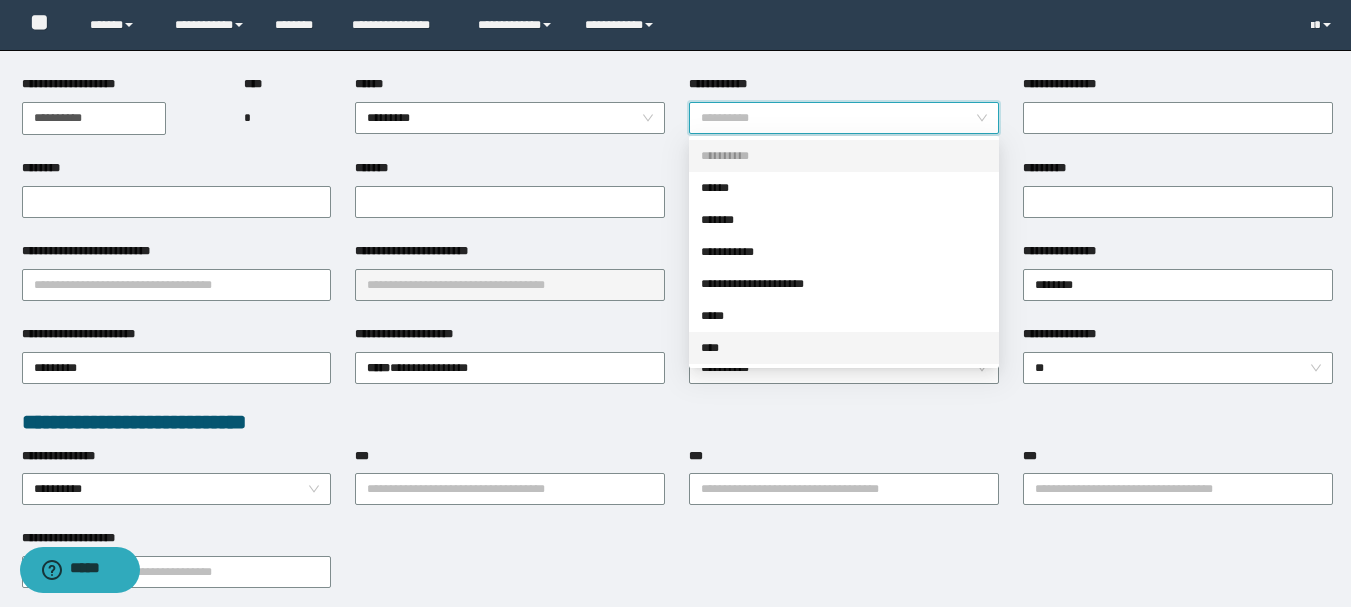 click on "****" at bounding box center [844, 348] 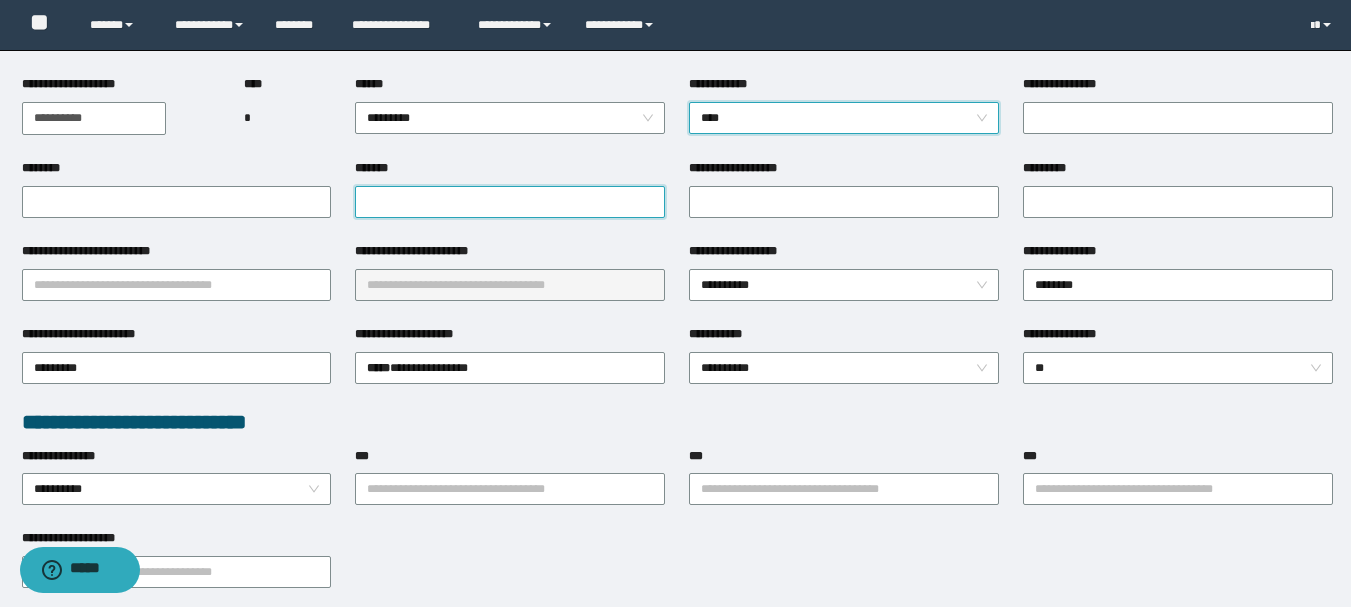 click on "*******" at bounding box center (510, 202) 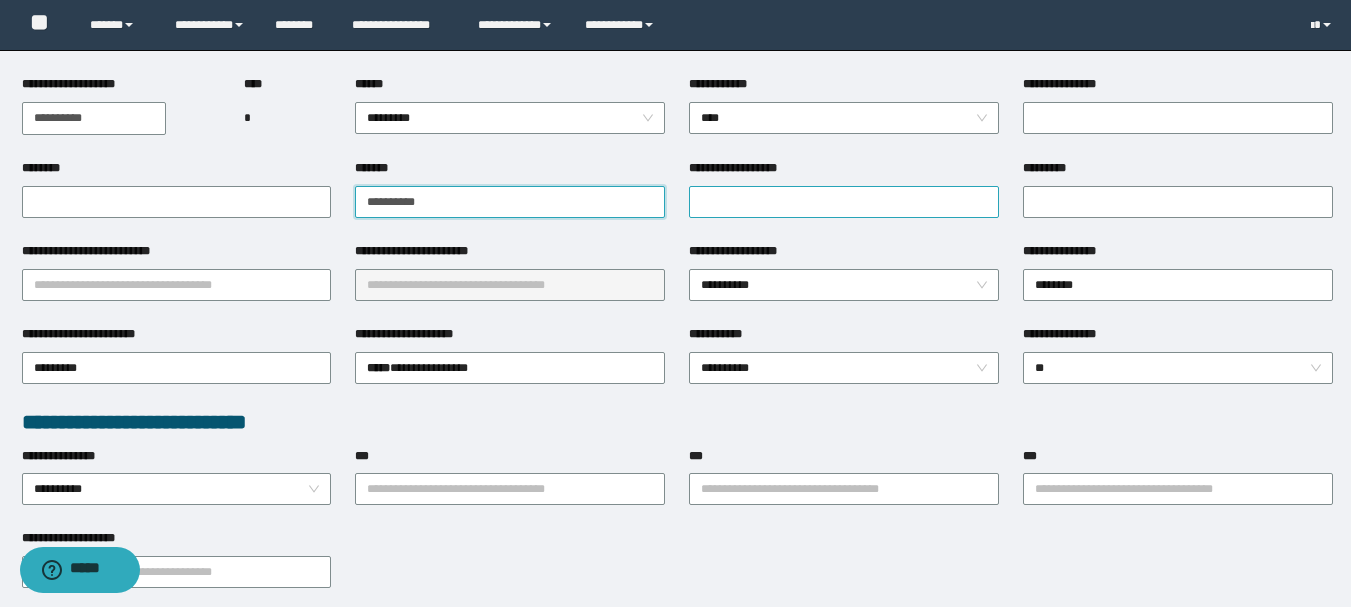 type on "**********" 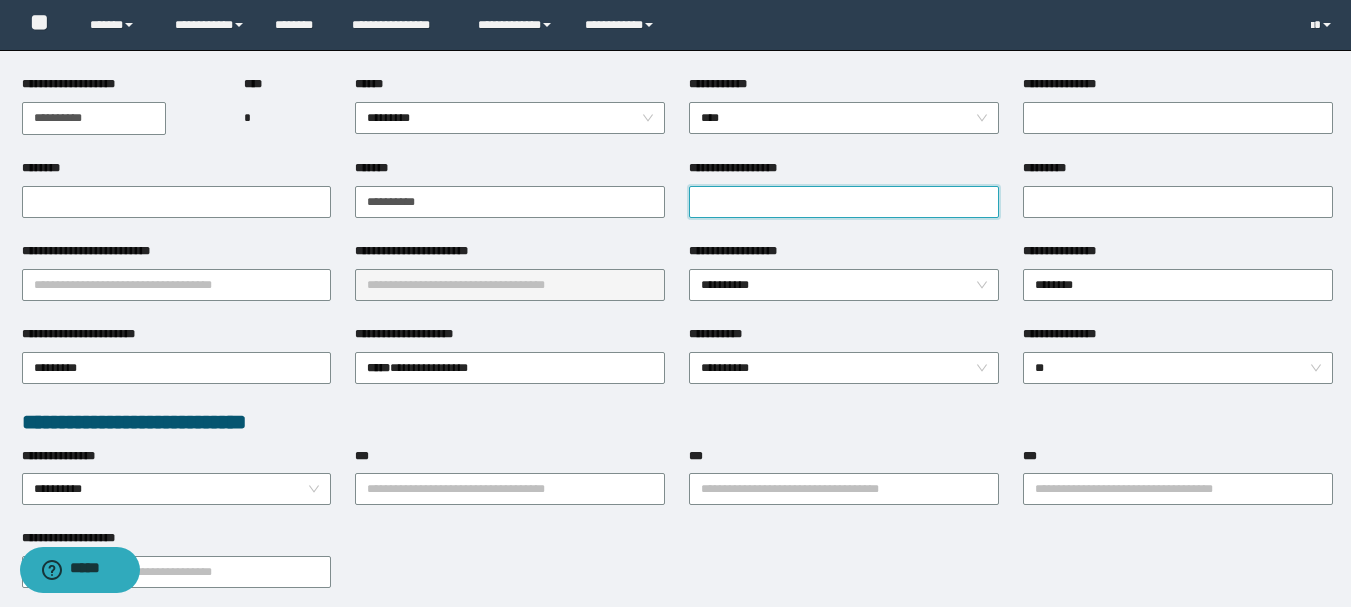 click on "**********" at bounding box center [844, 202] 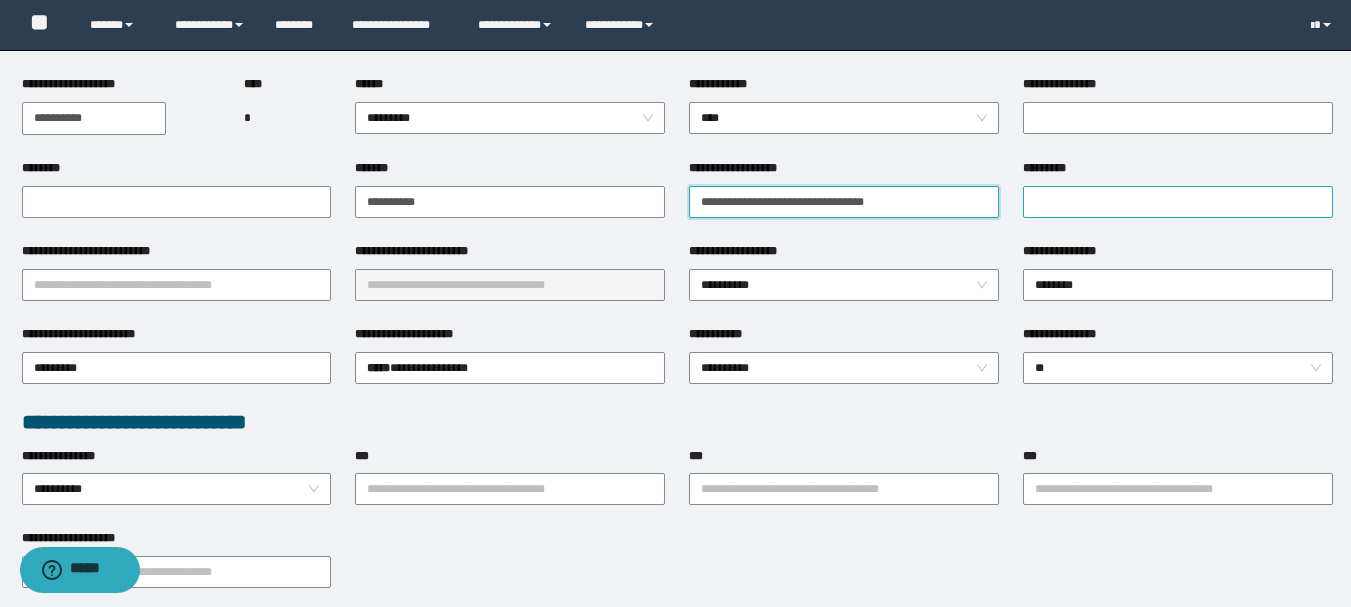 type on "**********" 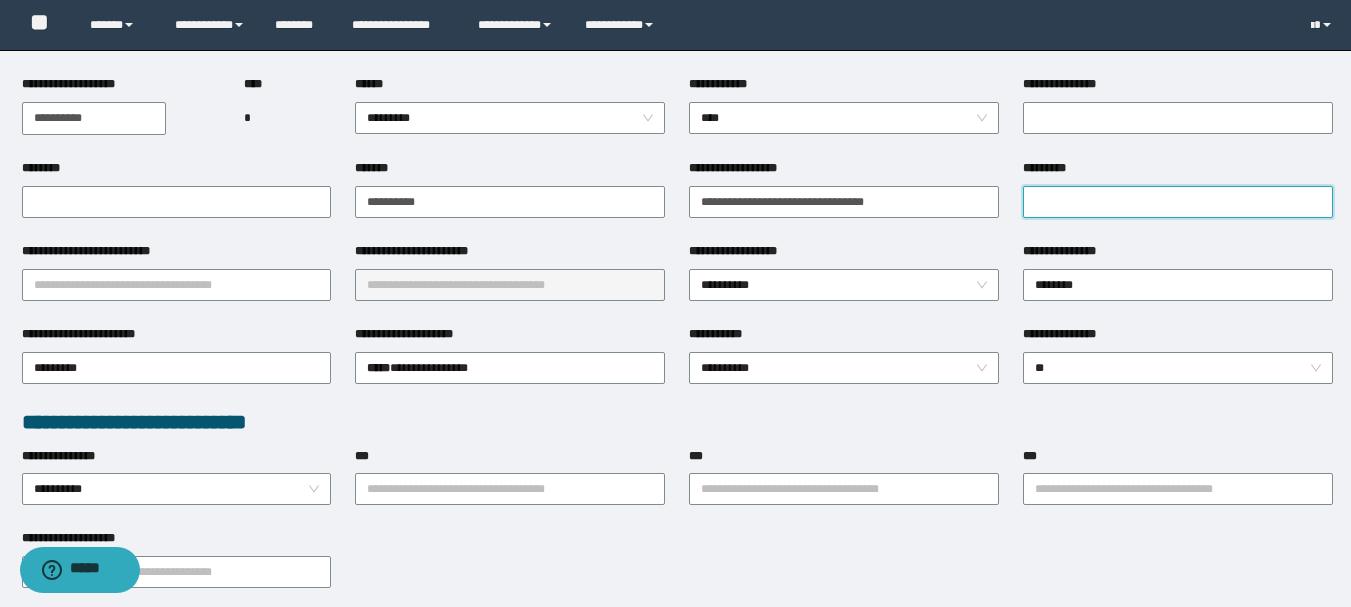 click on "*********" at bounding box center (1178, 202) 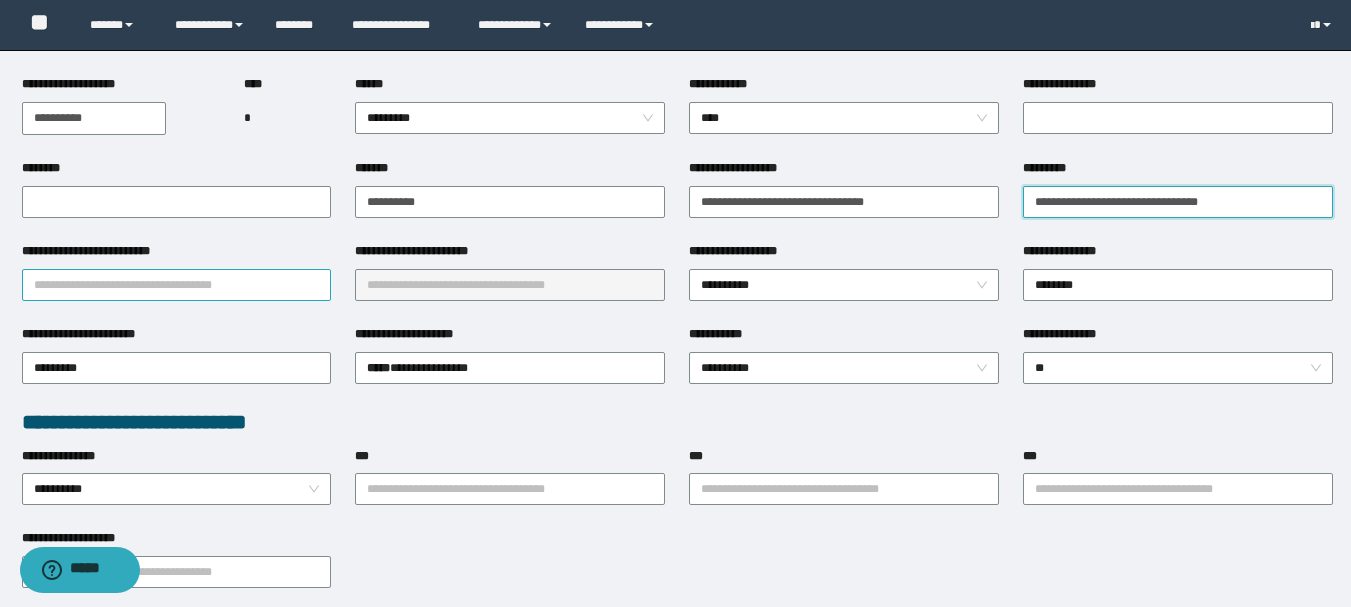 type on "**********" 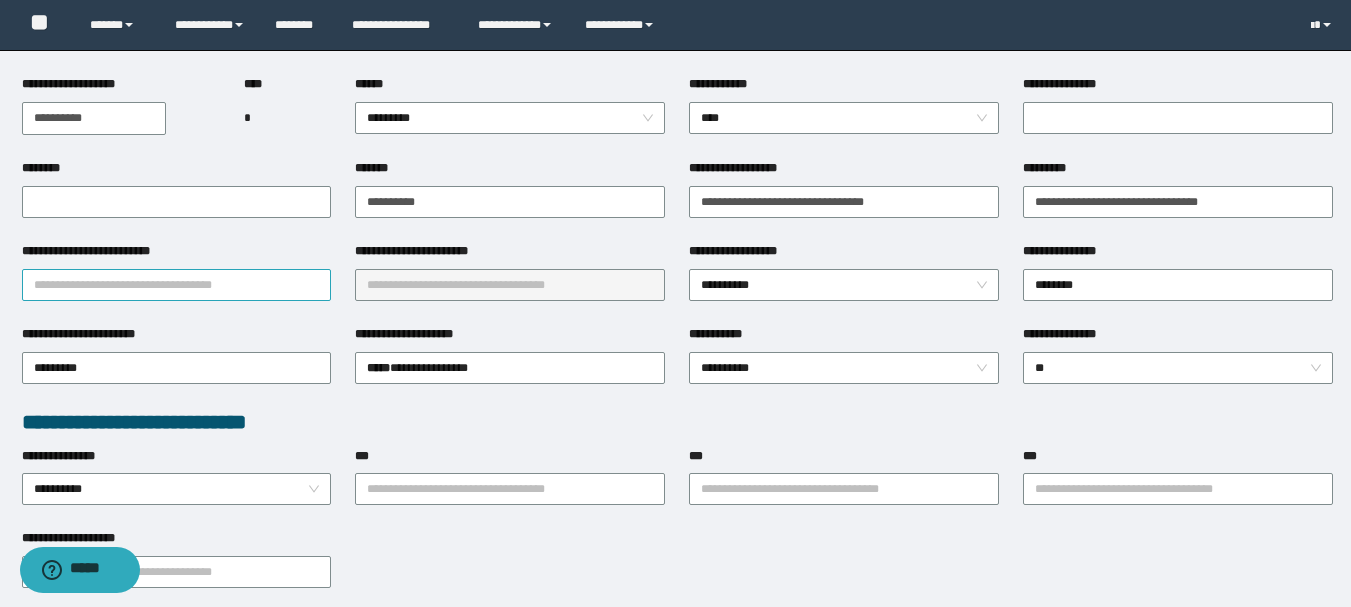 click on "**********" at bounding box center [177, 285] 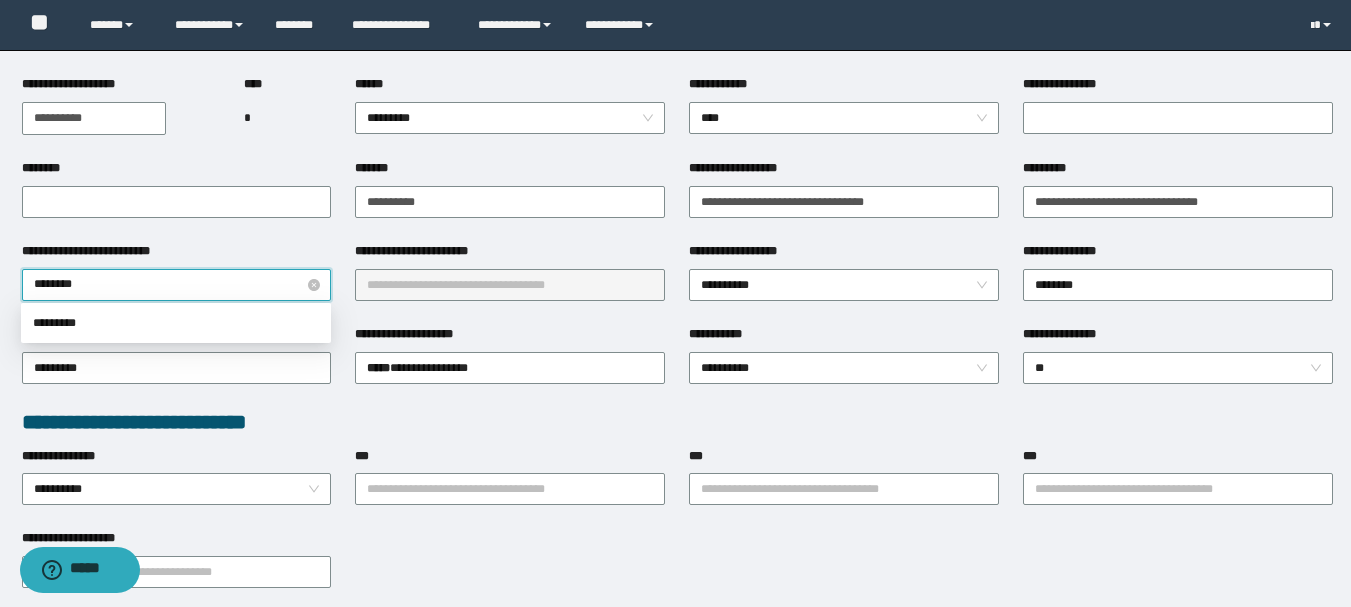type on "*********" 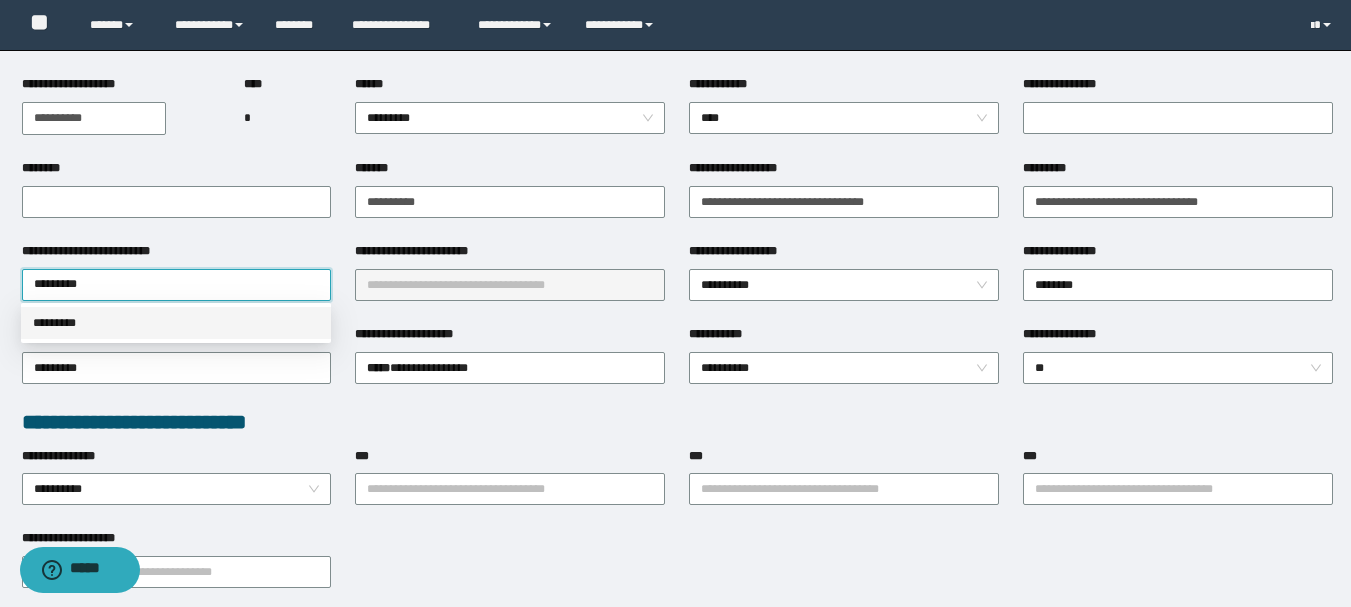 click on "*********" at bounding box center [176, 323] 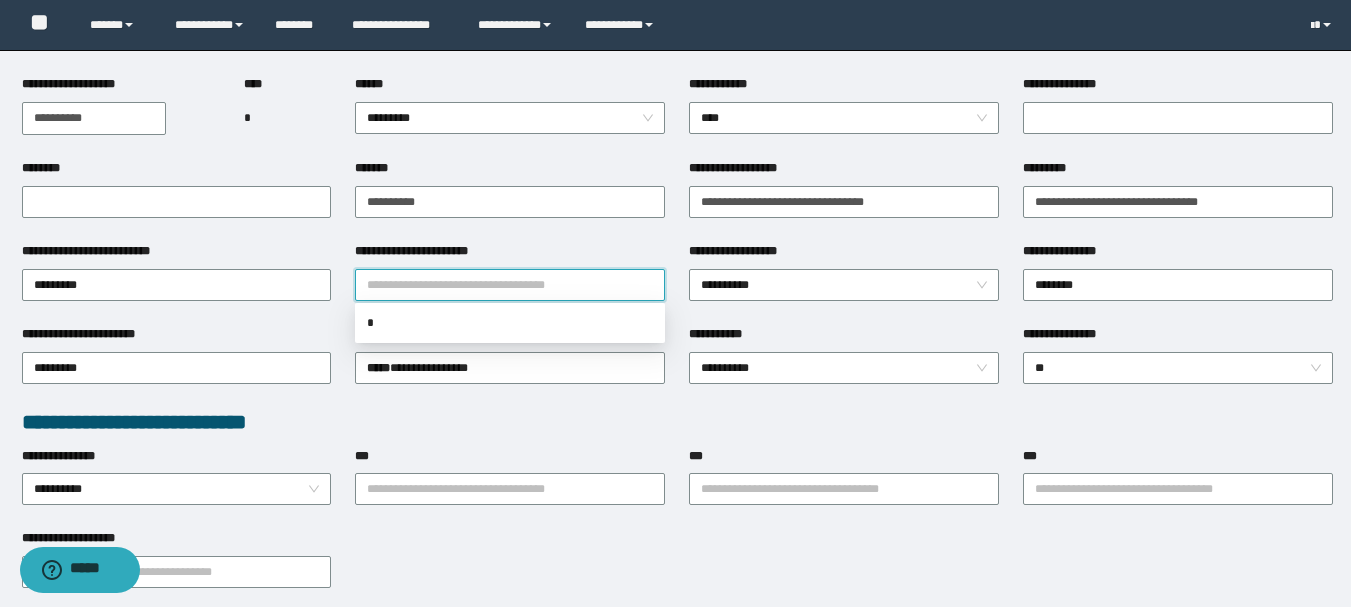 click on "**********" at bounding box center (510, 285) 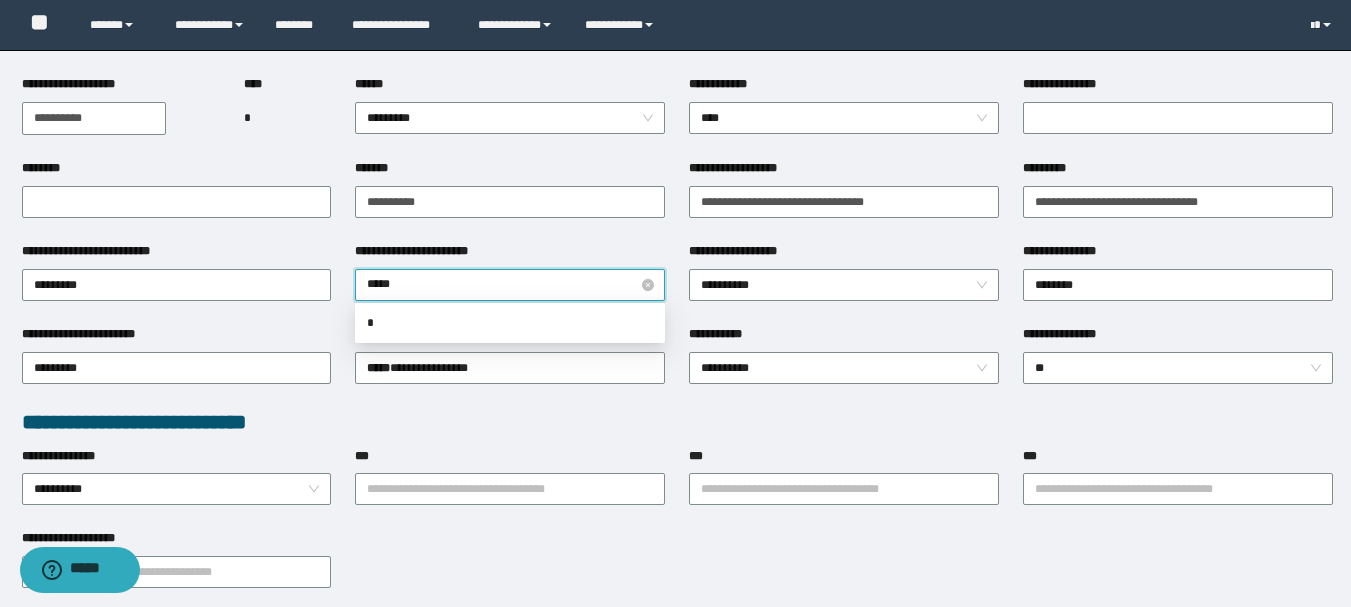 type on "******" 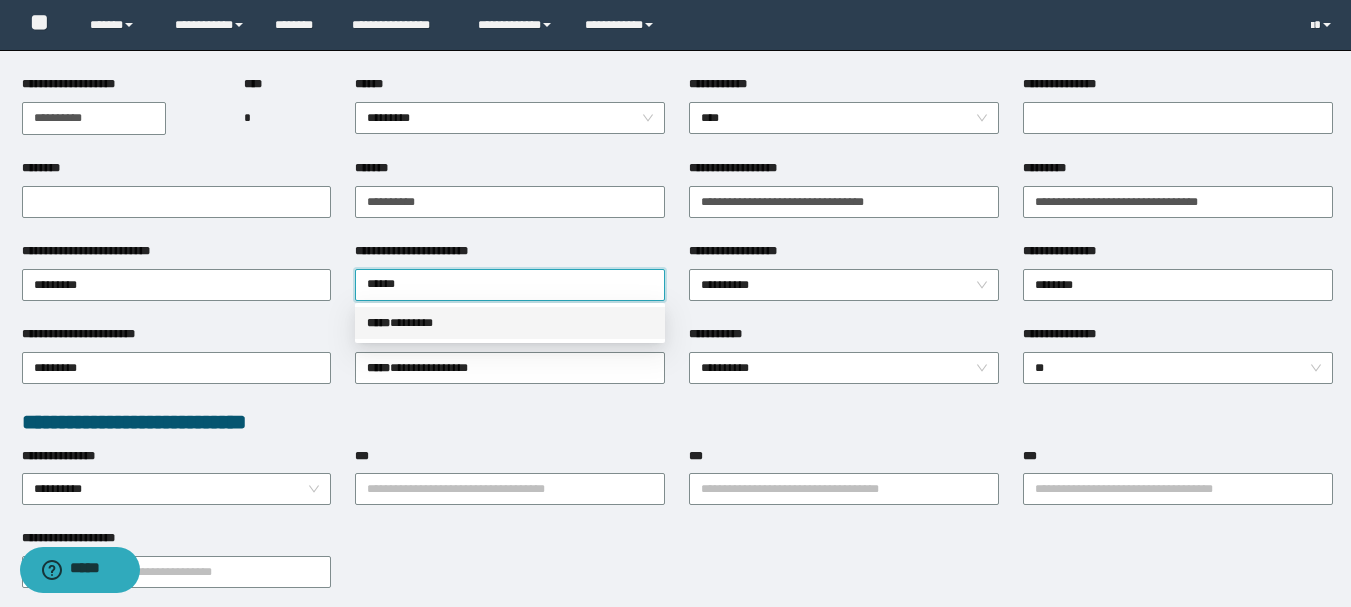 click on "***** * ******" at bounding box center [510, 323] 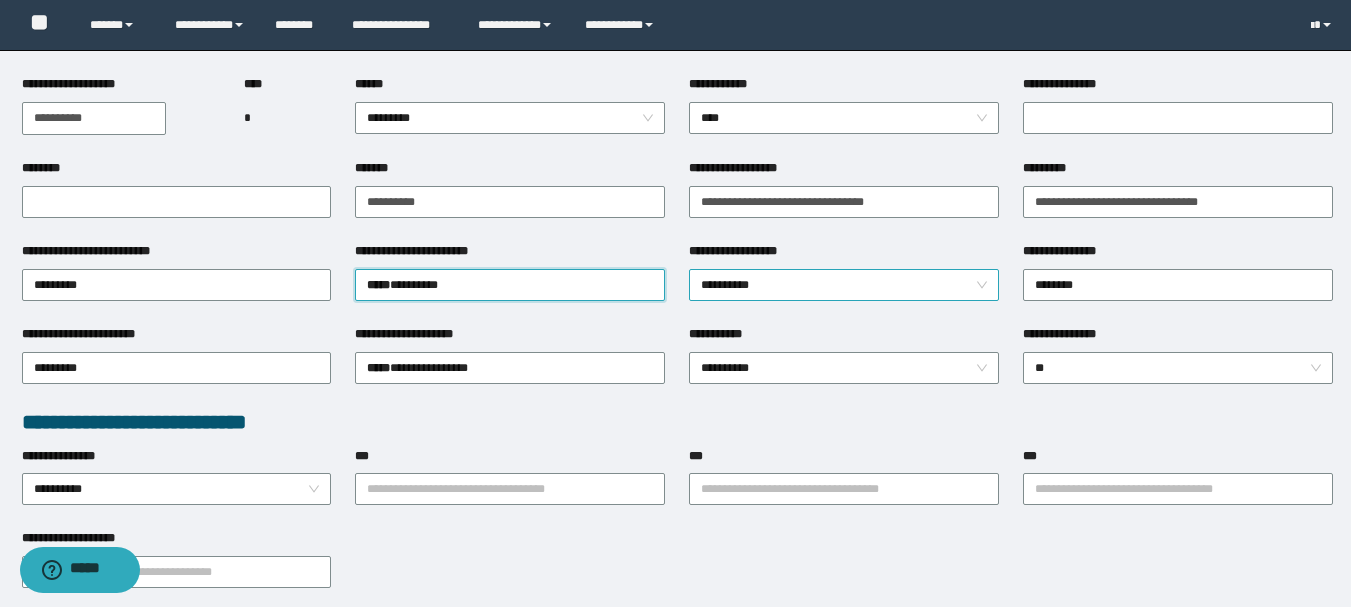 click on "**********" at bounding box center [844, 285] 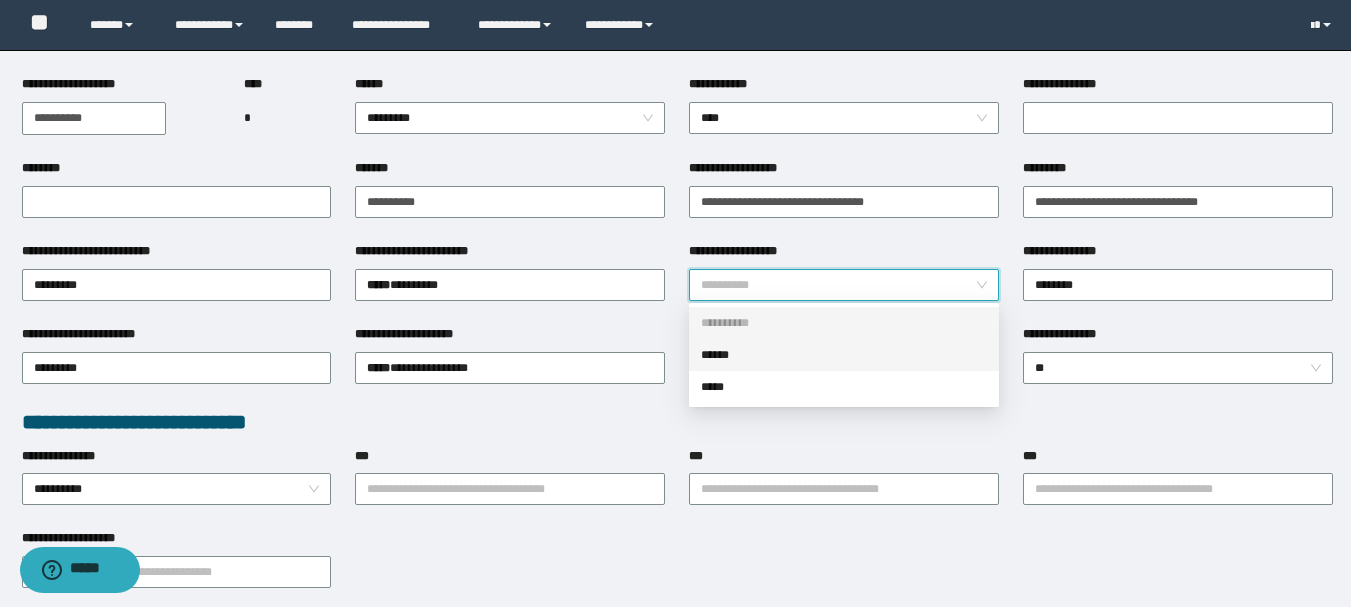 click on "******" at bounding box center (844, 355) 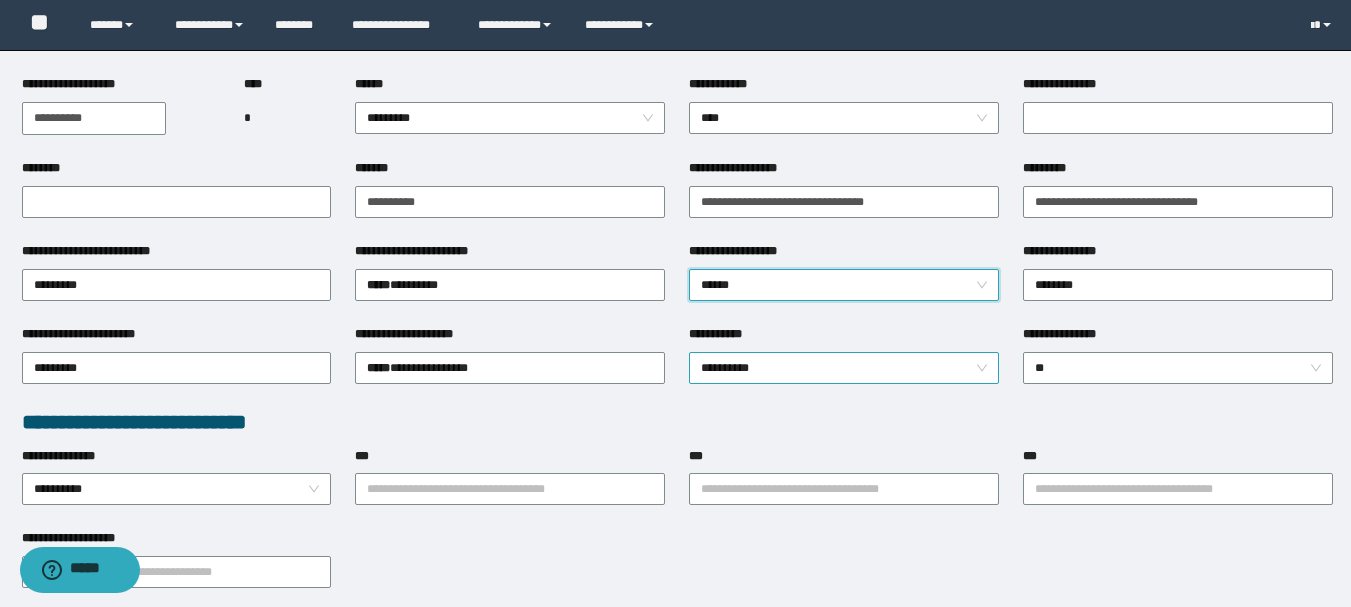 click on "**********" at bounding box center (844, 368) 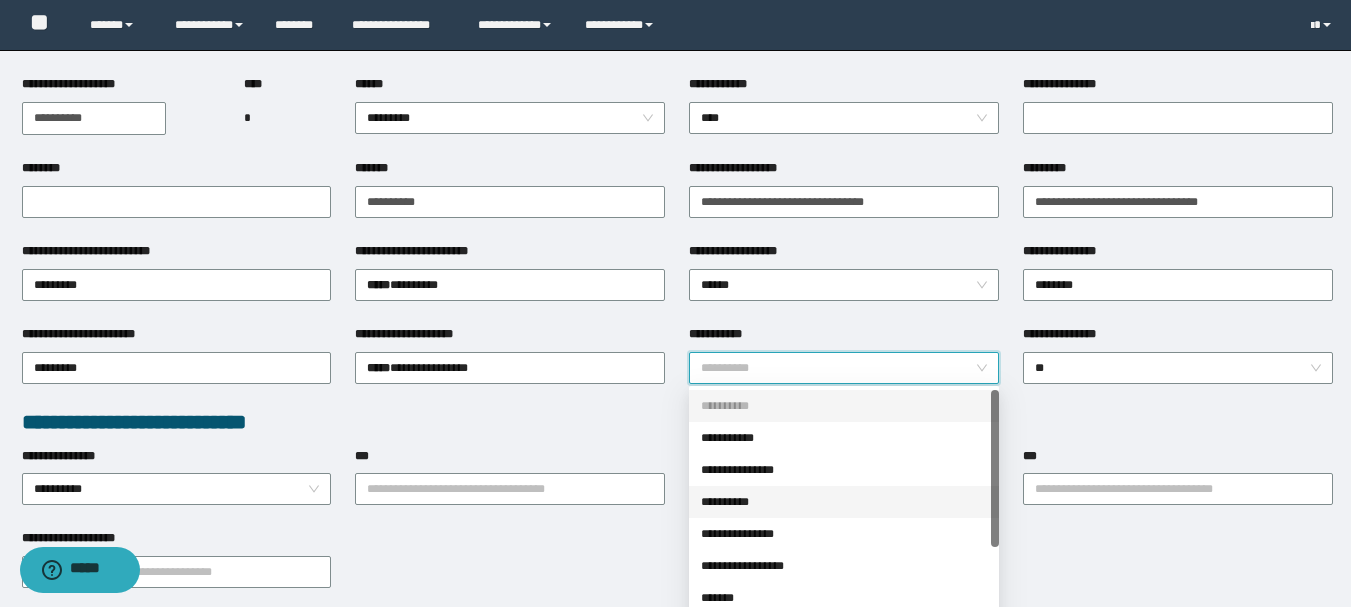 click on "**********" at bounding box center (844, 502) 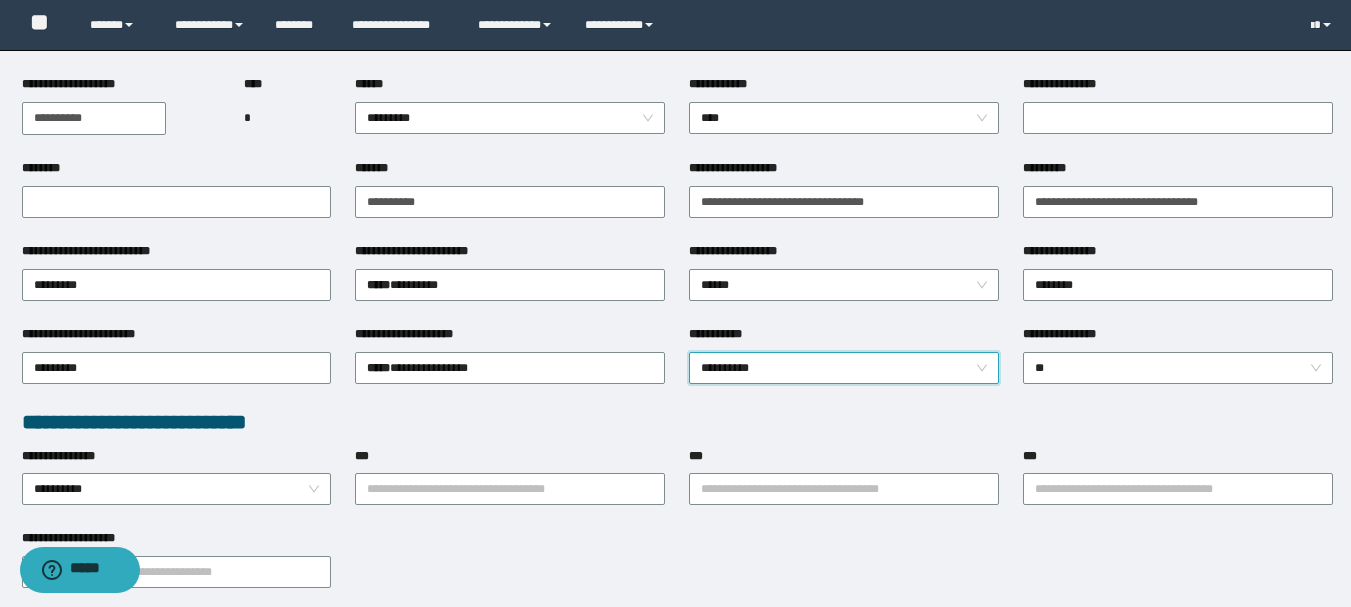 click on "**********" at bounding box center [844, 368] 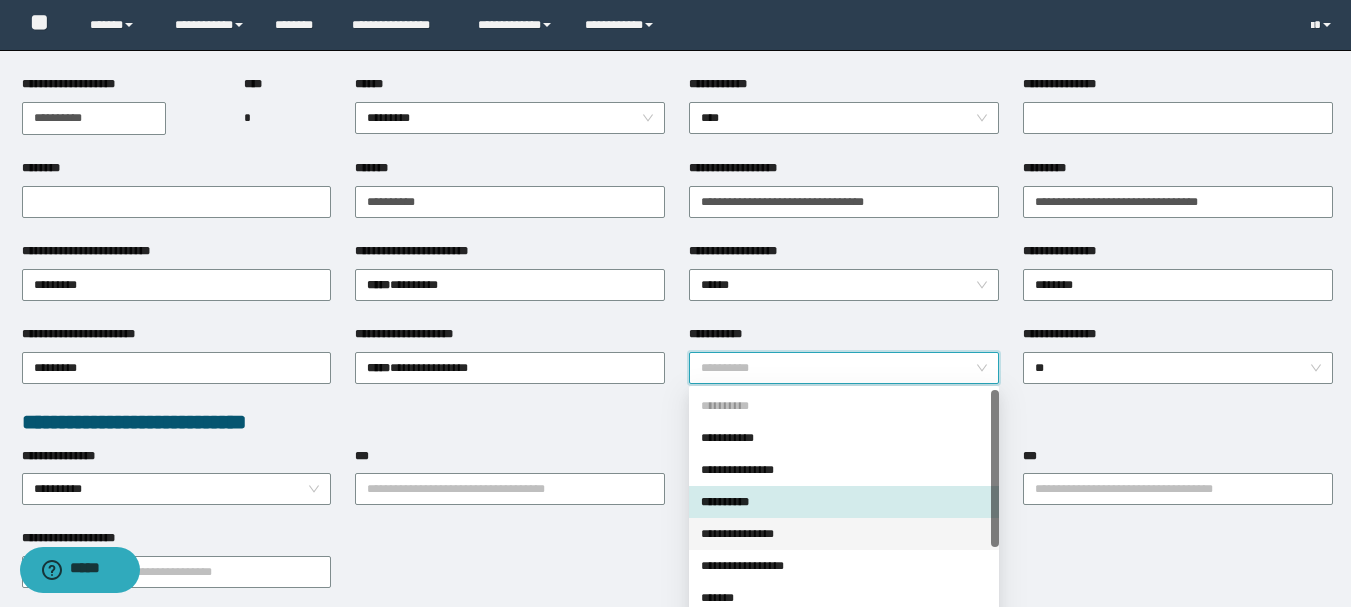 click on "**********" at bounding box center [844, 534] 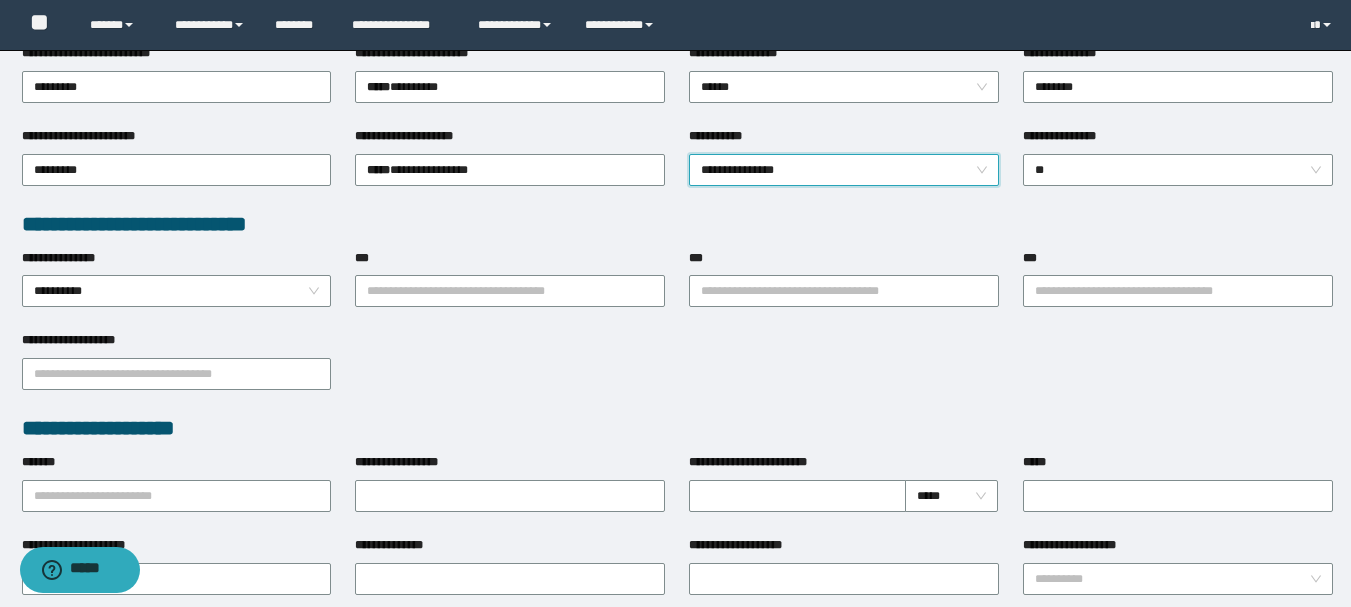 scroll, scrollTop: 400, scrollLeft: 0, axis: vertical 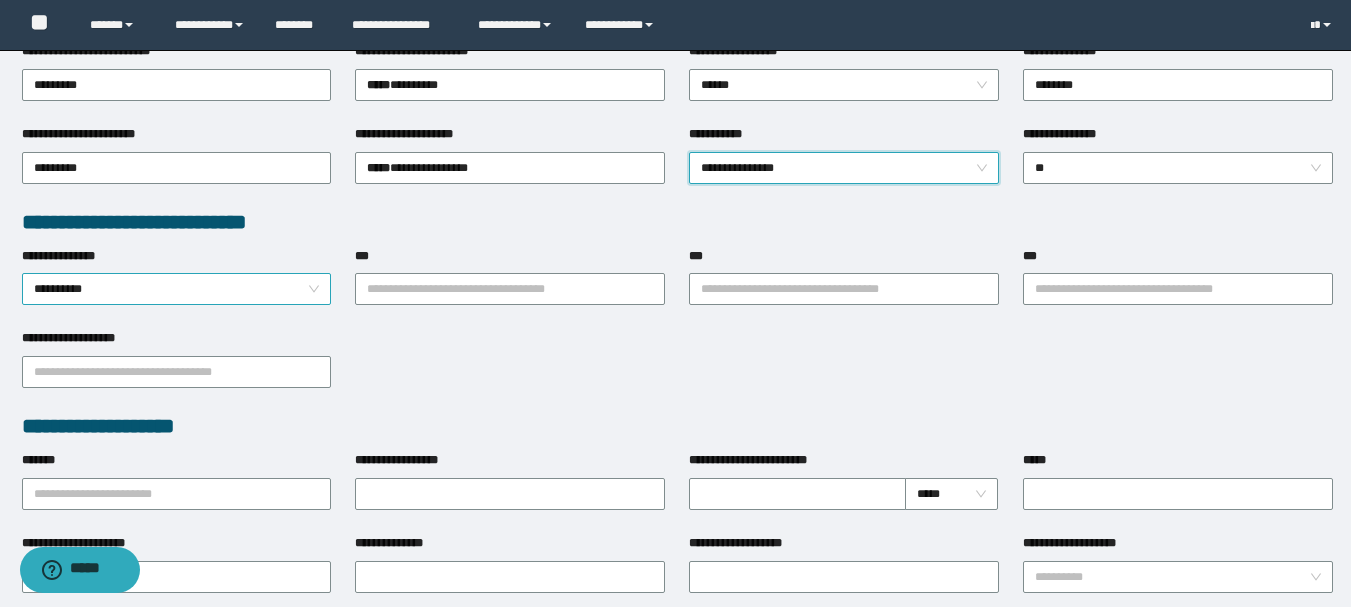 click on "**********" at bounding box center [177, 289] 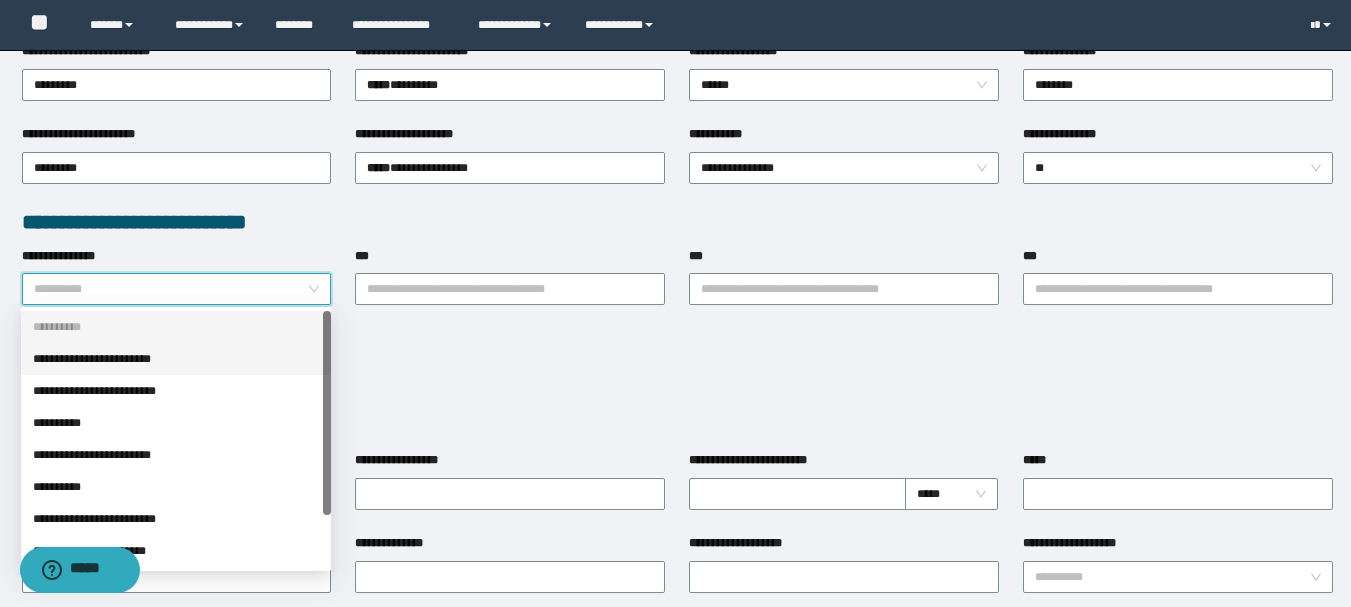click on "**********" at bounding box center [176, 359] 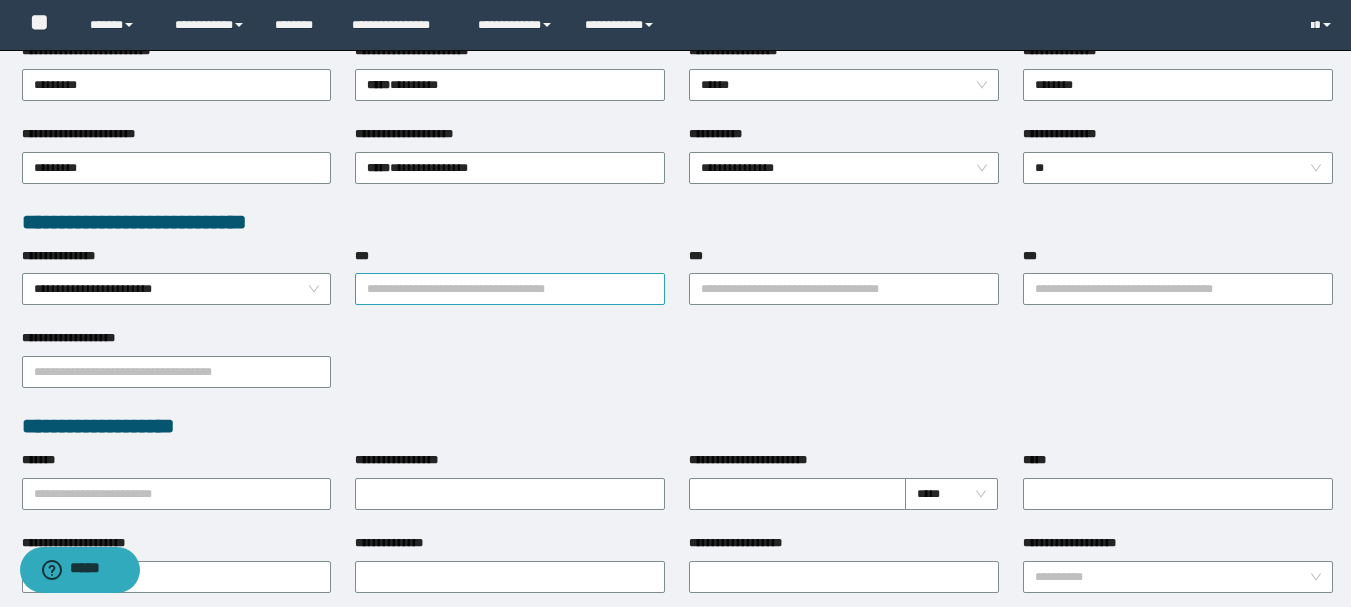 click on "***" at bounding box center [510, 289] 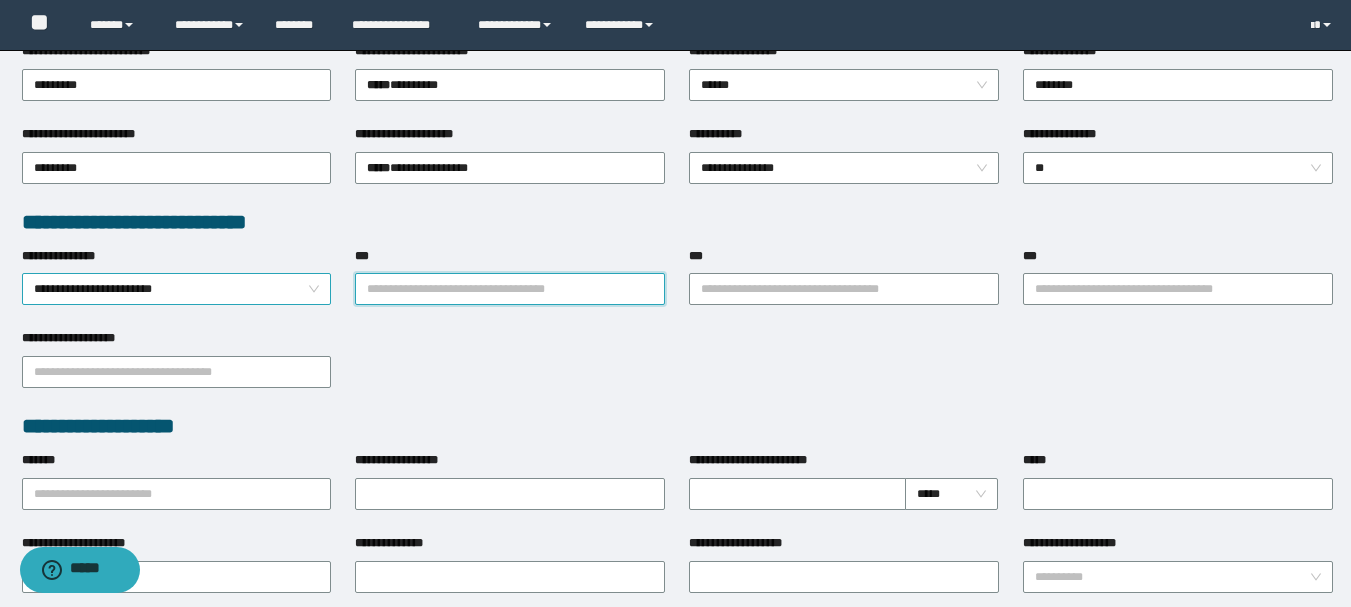 click on "**********" at bounding box center (177, 289) 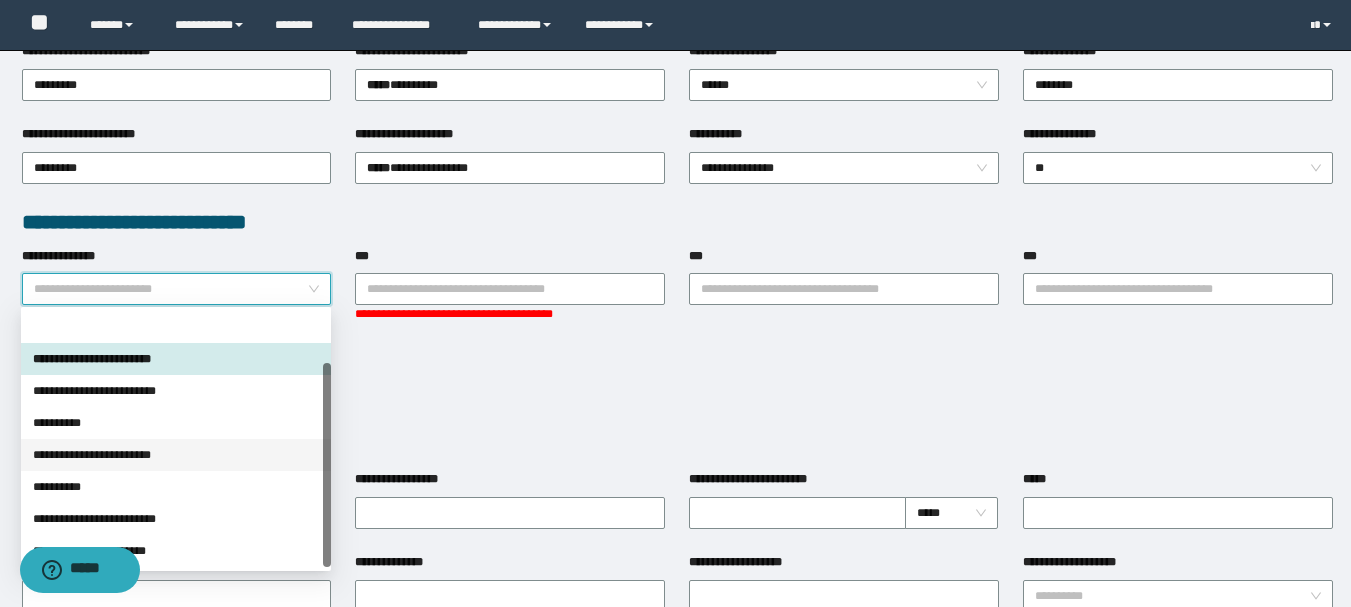 scroll, scrollTop: 64, scrollLeft: 0, axis: vertical 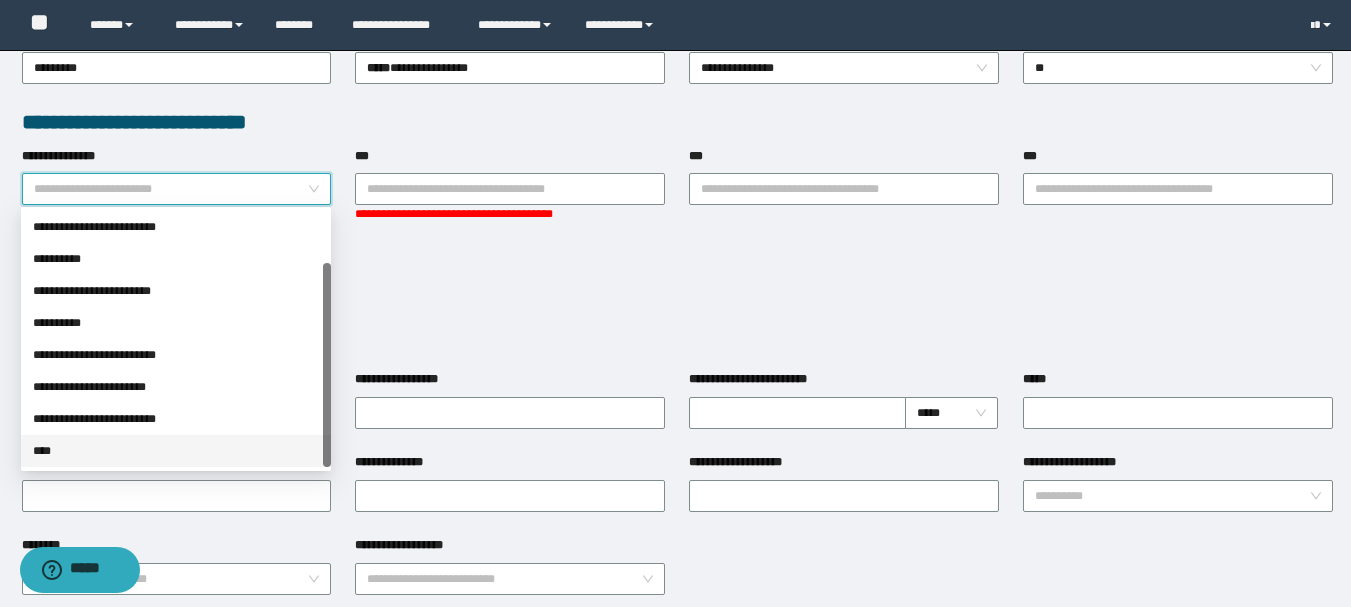click on "****" at bounding box center [176, 451] 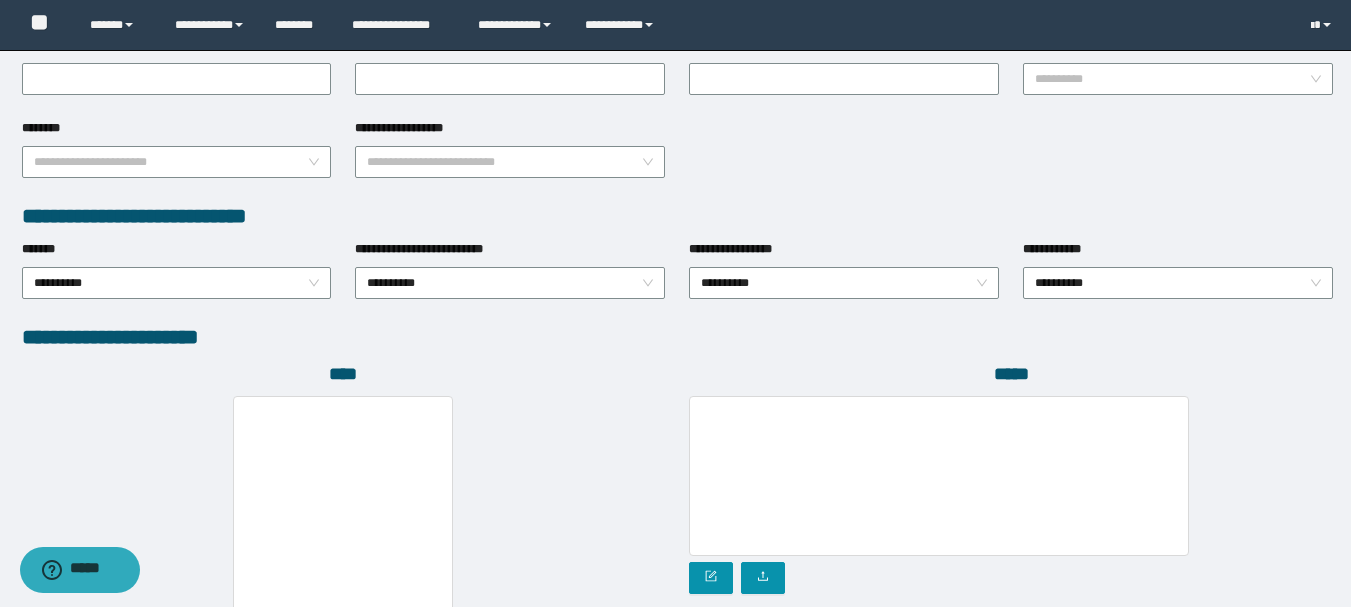scroll, scrollTop: 1115, scrollLeft: 0, axis: vertical 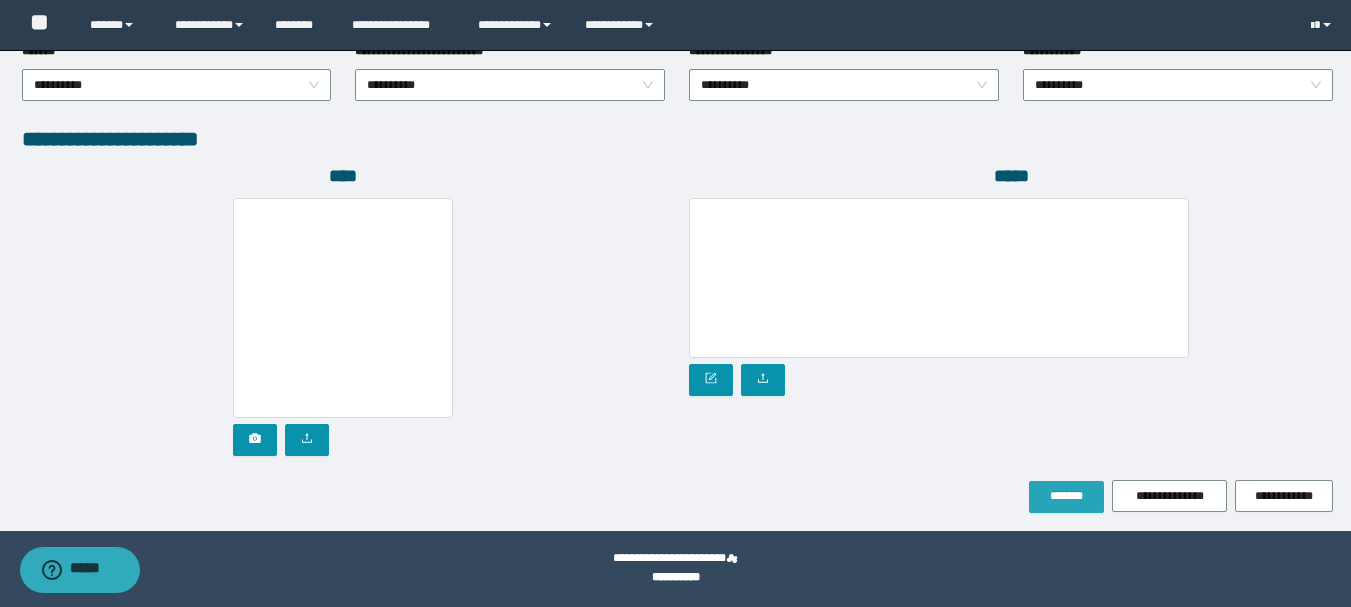 click on "*******" at bounding box center (1066, 497) 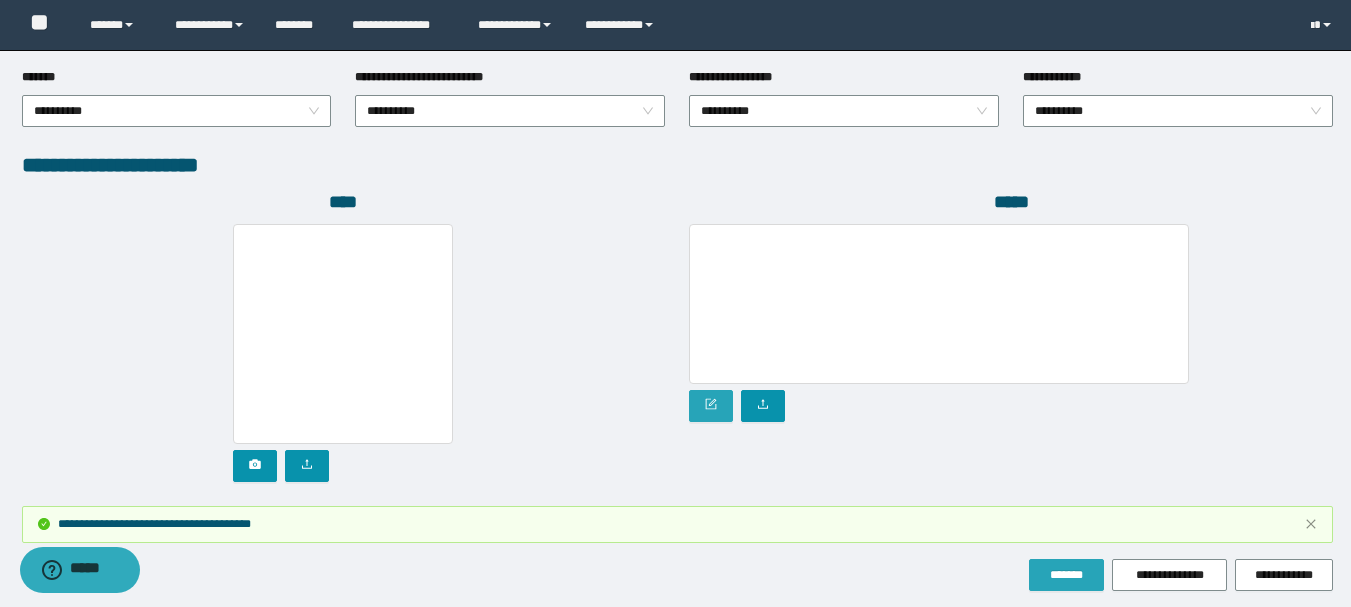 scroll, scrollTop: 1221, scrollLeft: 0, axis: vertical 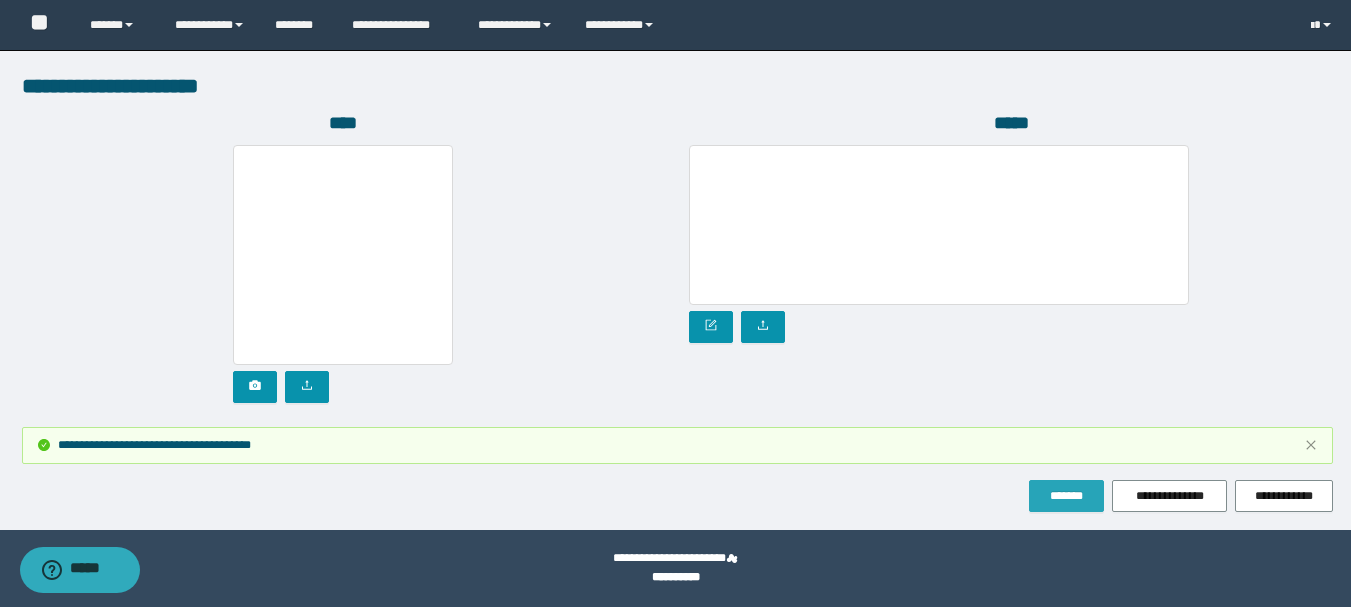 click on "*******" at bounding box center (1066, 496) 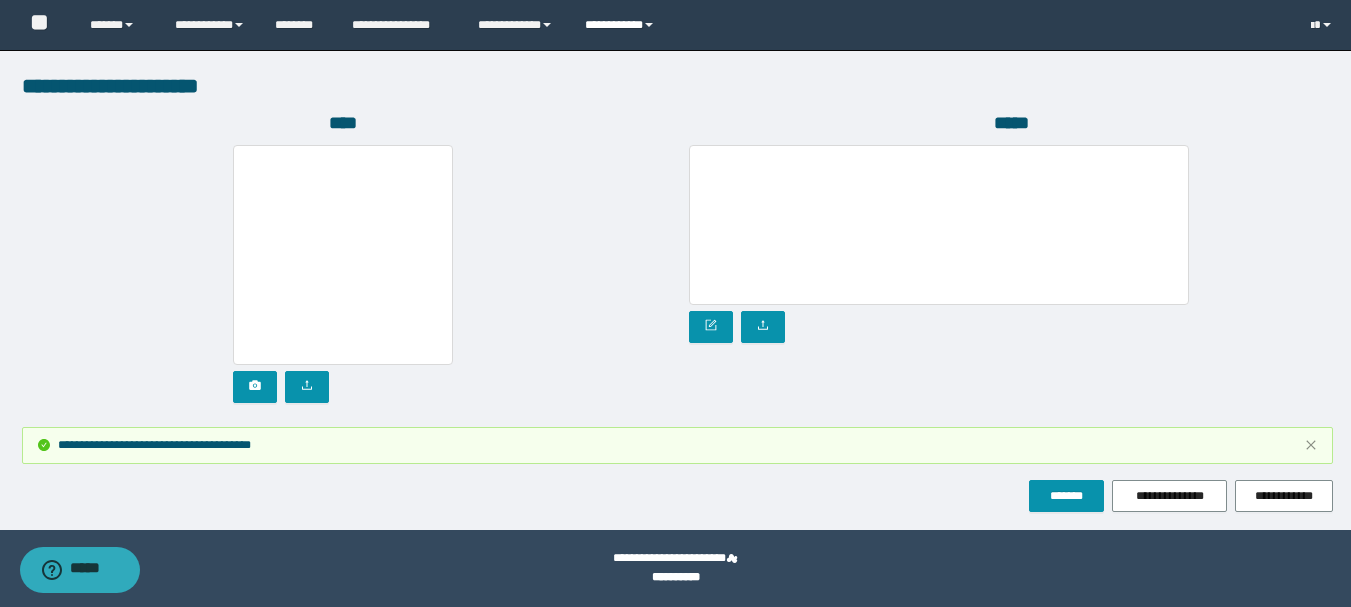 click on "**********" at bounding box center [622, 25] 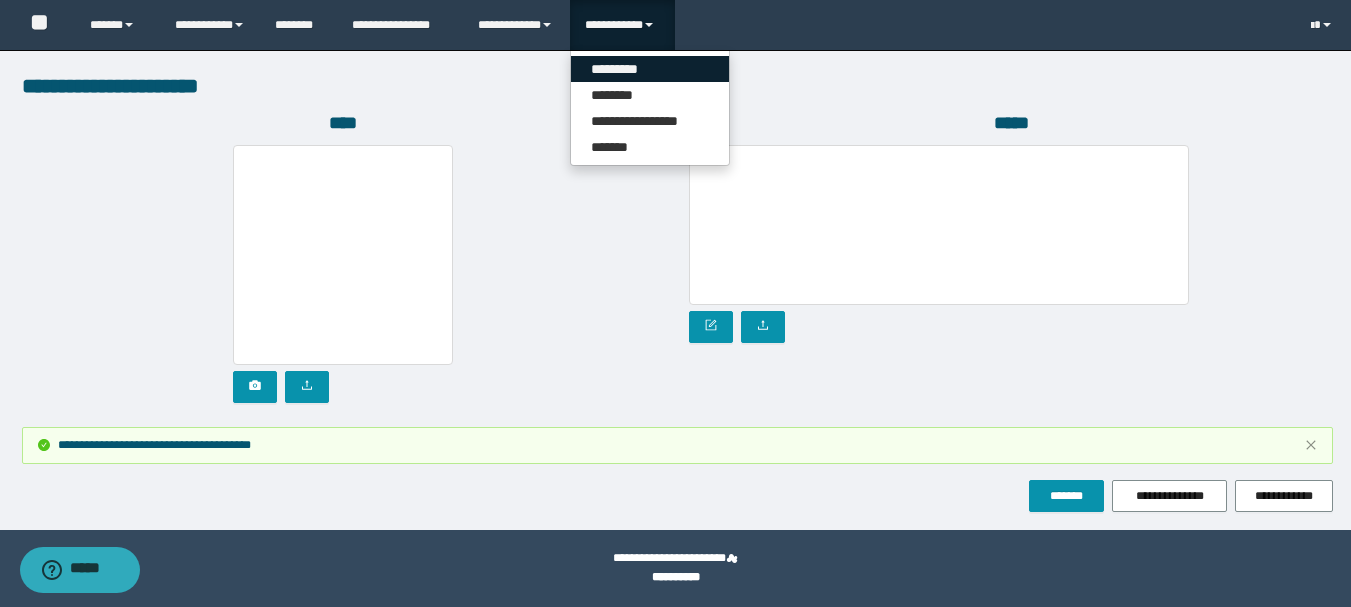 click on "*********" at bounding box center [650, 69] 